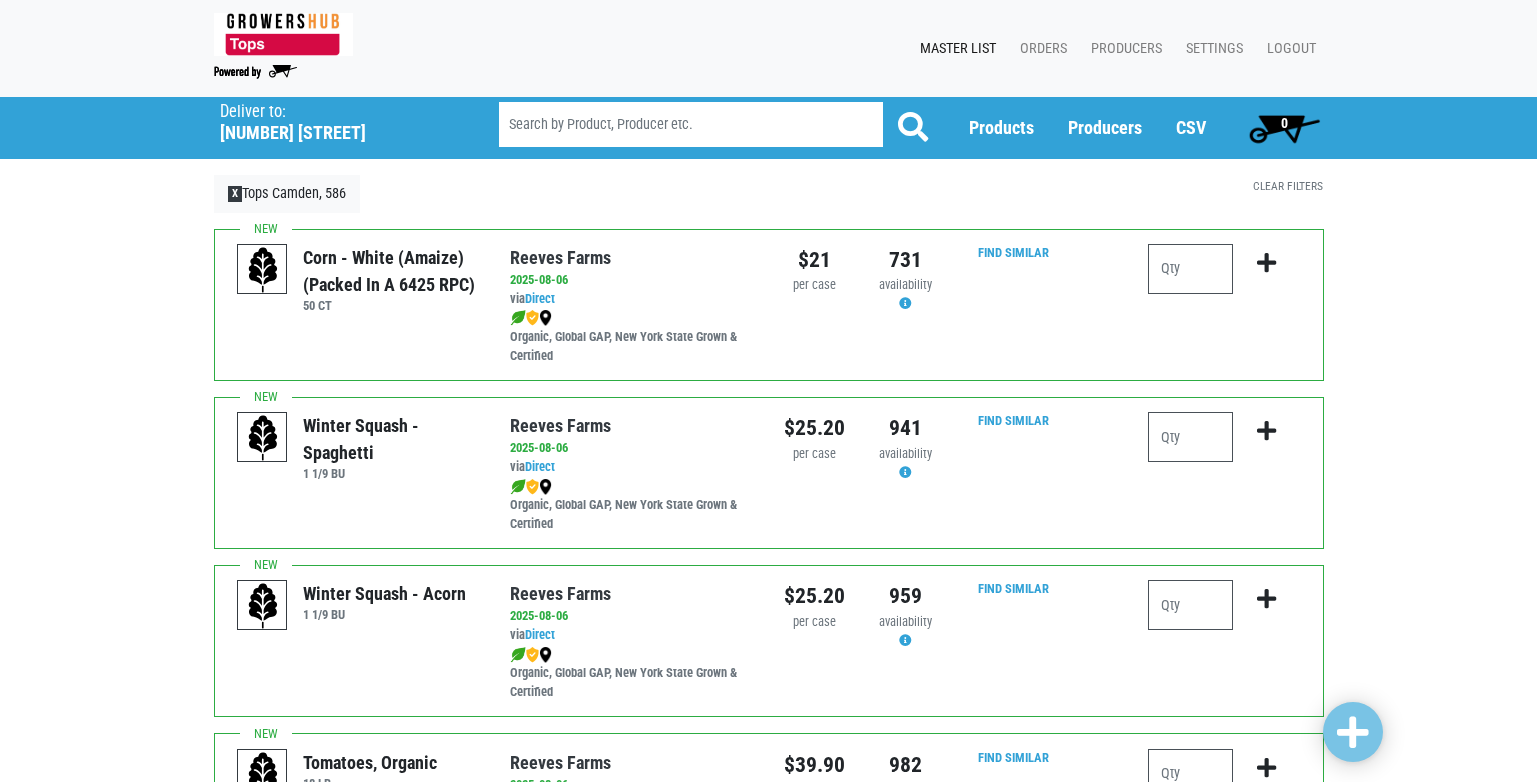scroll, scrollTop: 0, scrollLeft: 0, axis: both 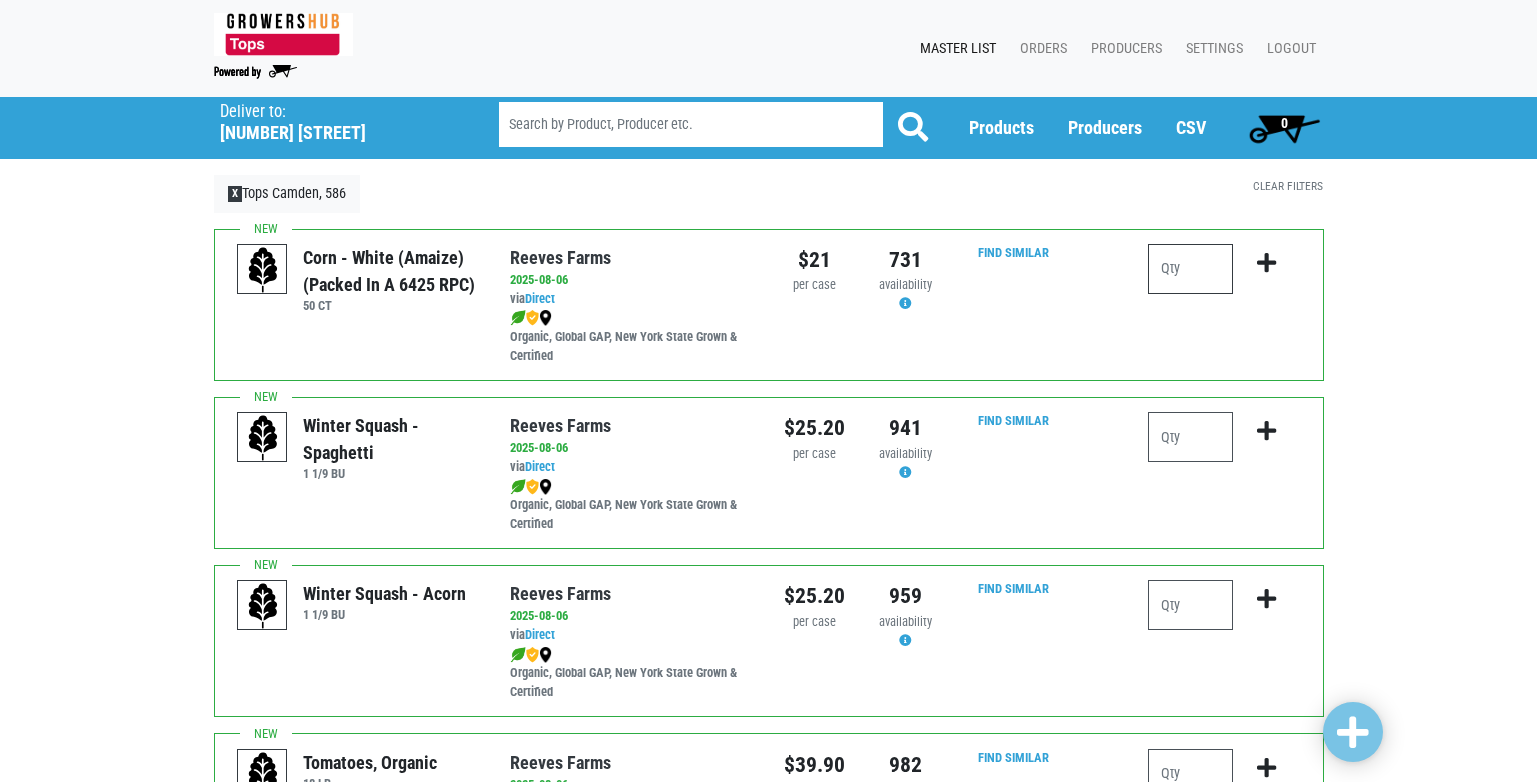 click at bounding box center (1190, 269) 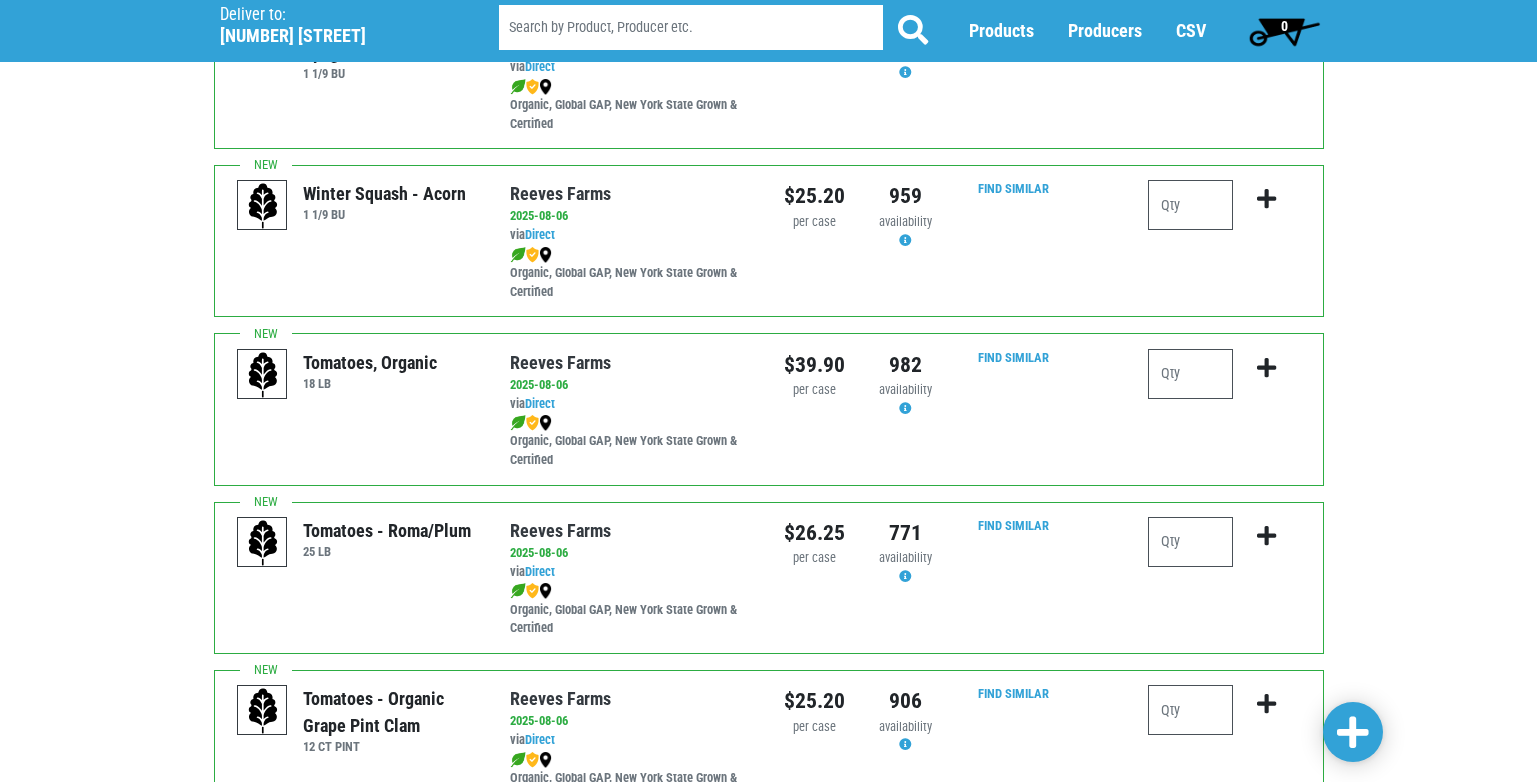 scroll, scrollTop: 417, scrollLeft: 0, axis: vertical 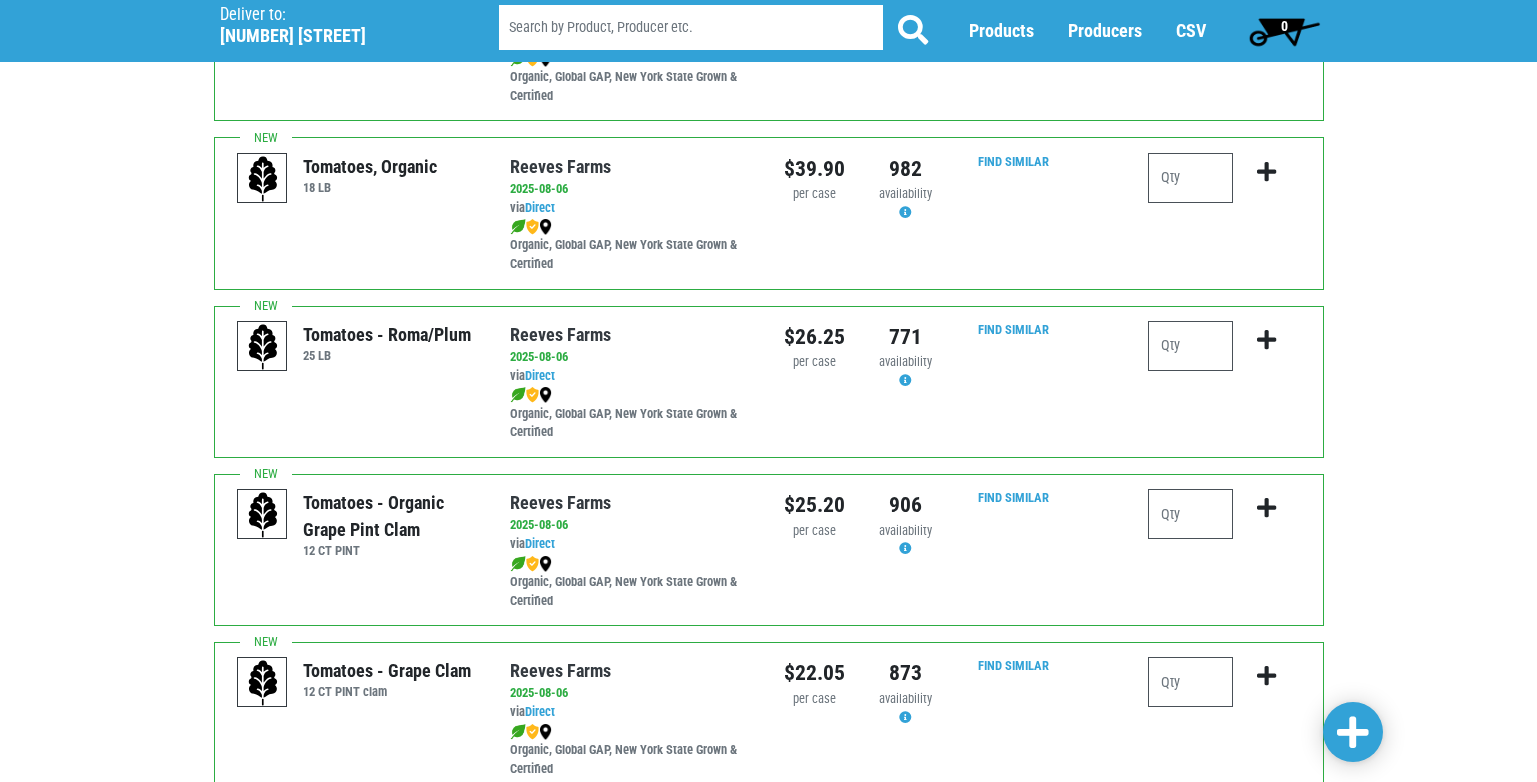 type on "3" 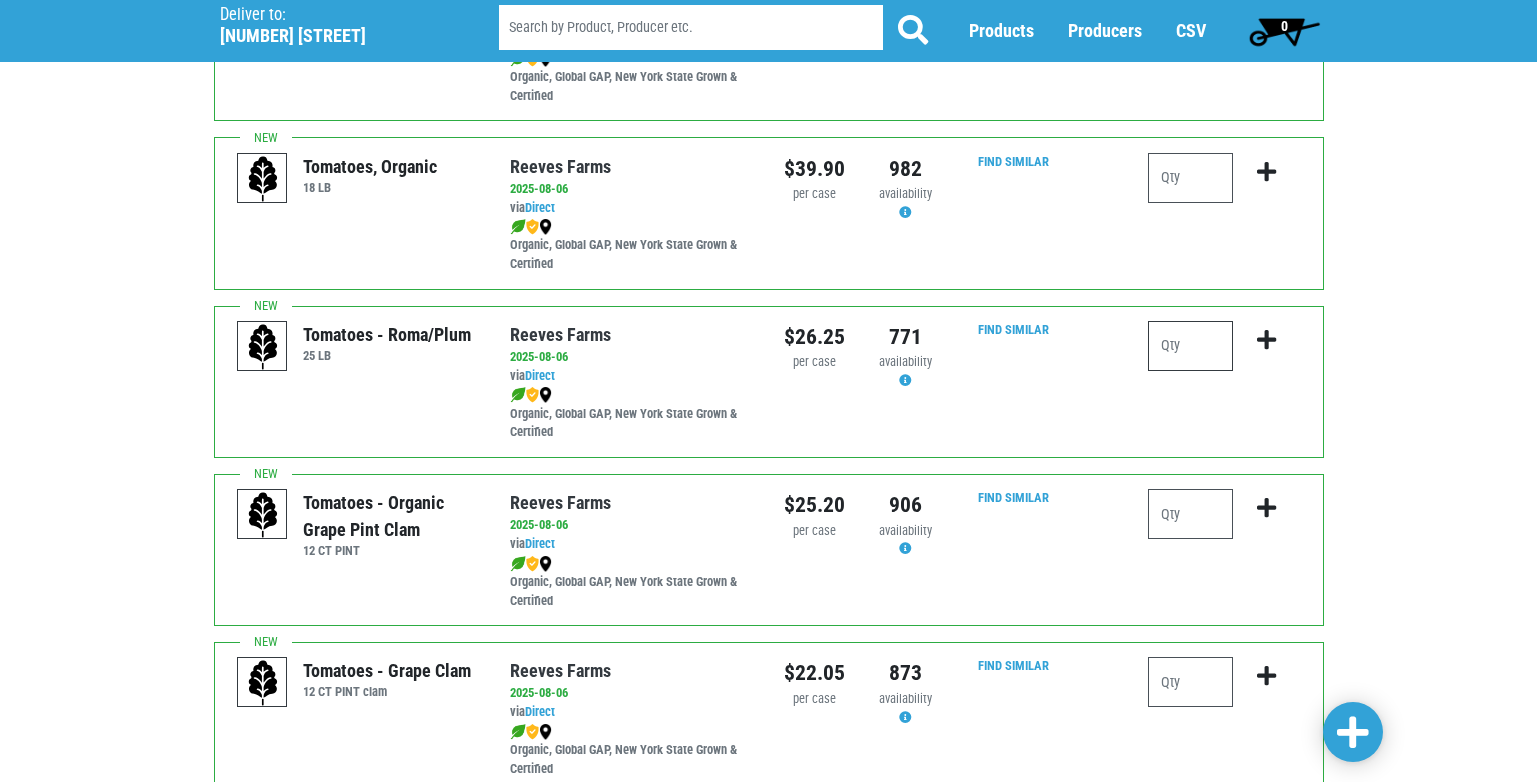 click at bounding box center [1190, 346] 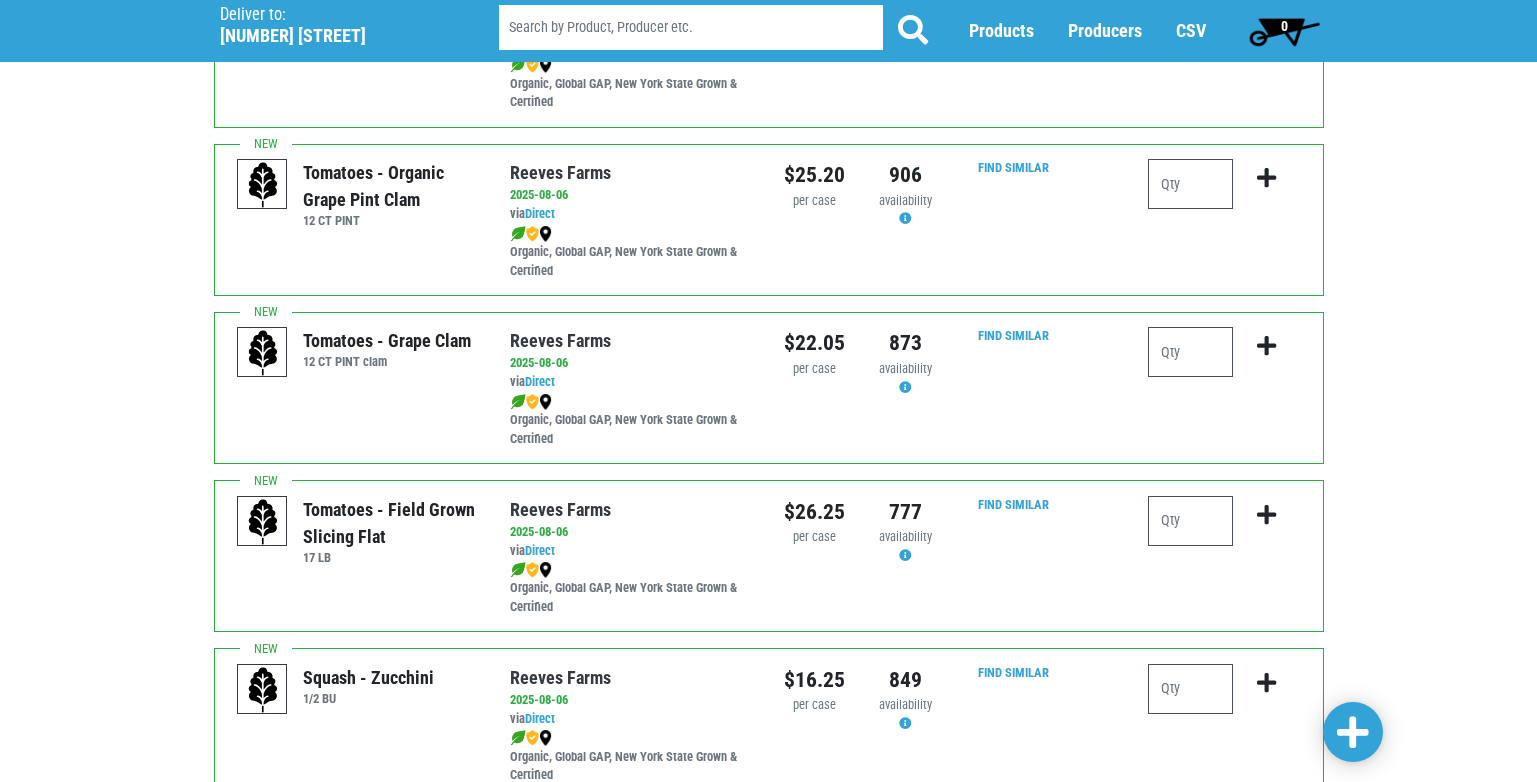 scroll, scrollTop: 957, scrollLeft: 0, axis: vertical 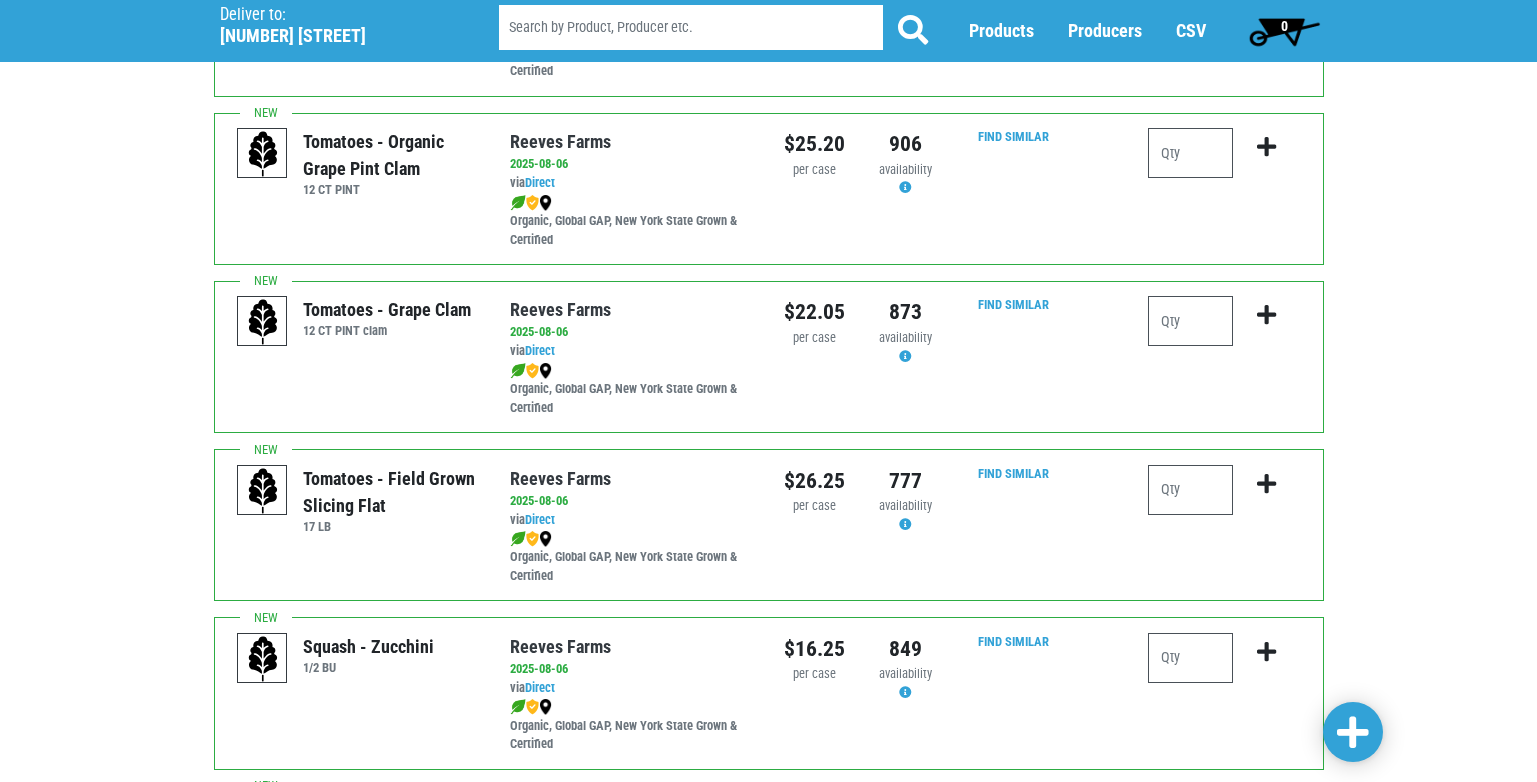 type on "1" 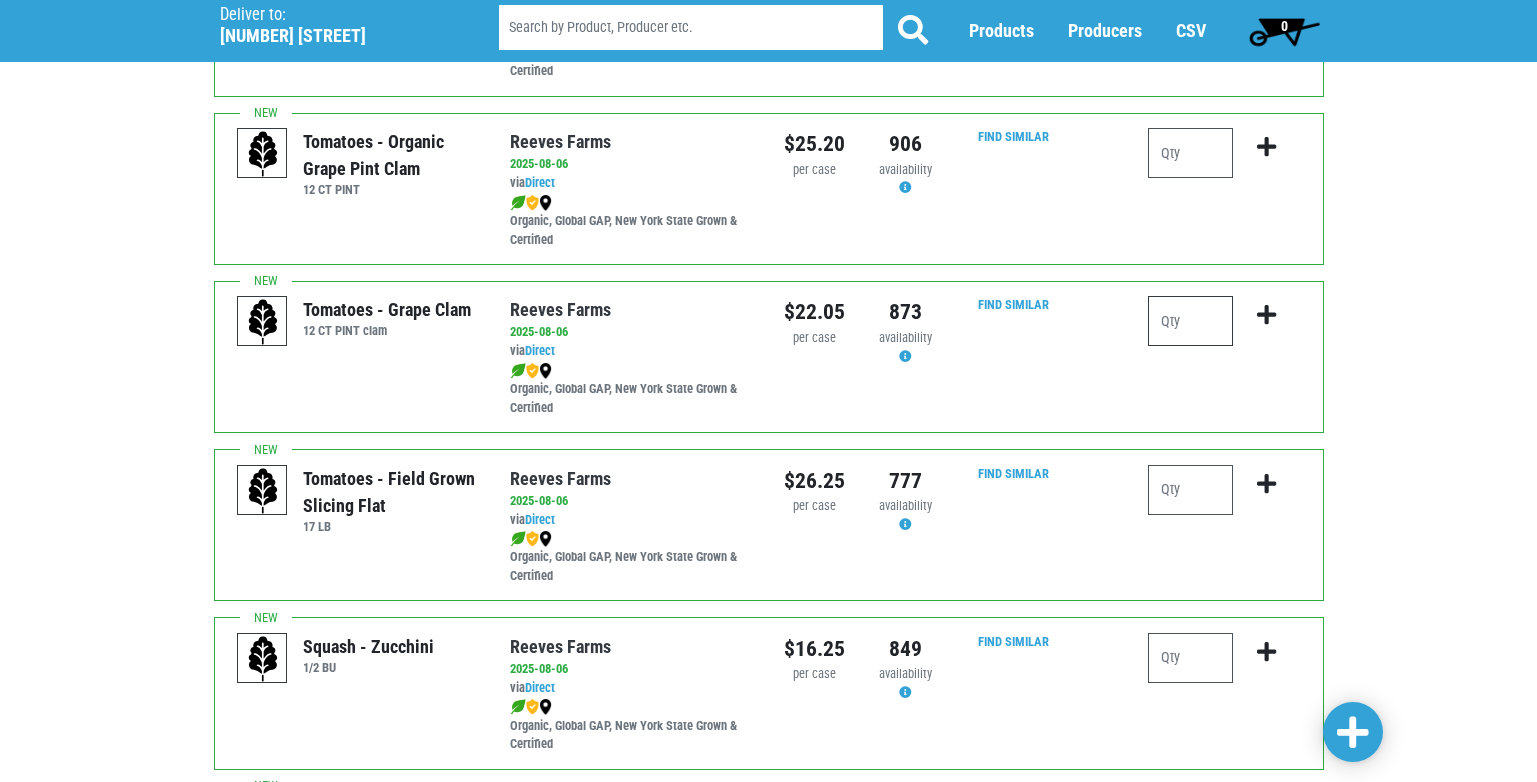 click at bounding box center (1190, 321) 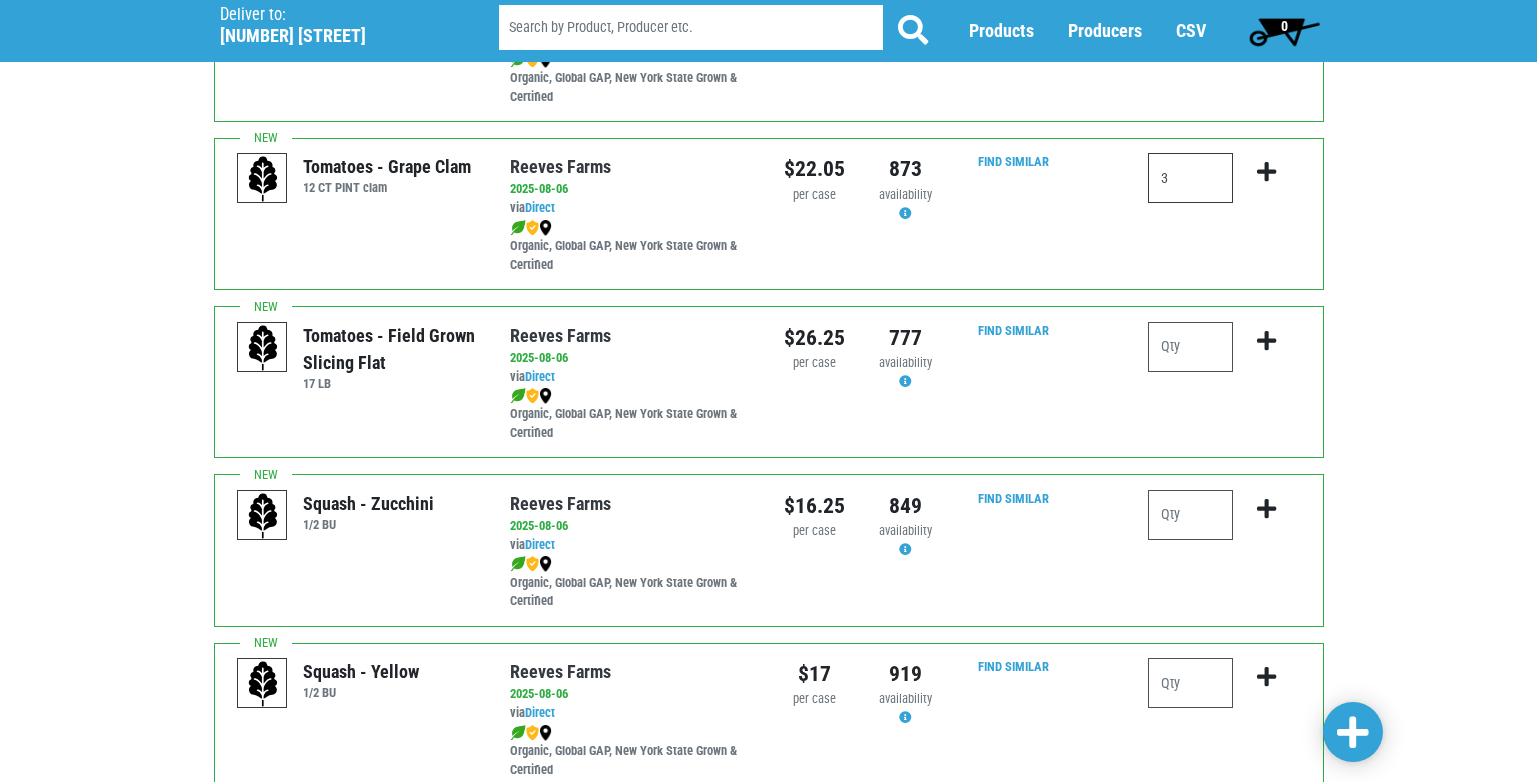 scroll, scrollTop: 1118, scrollLeft: 0, axis: vertical 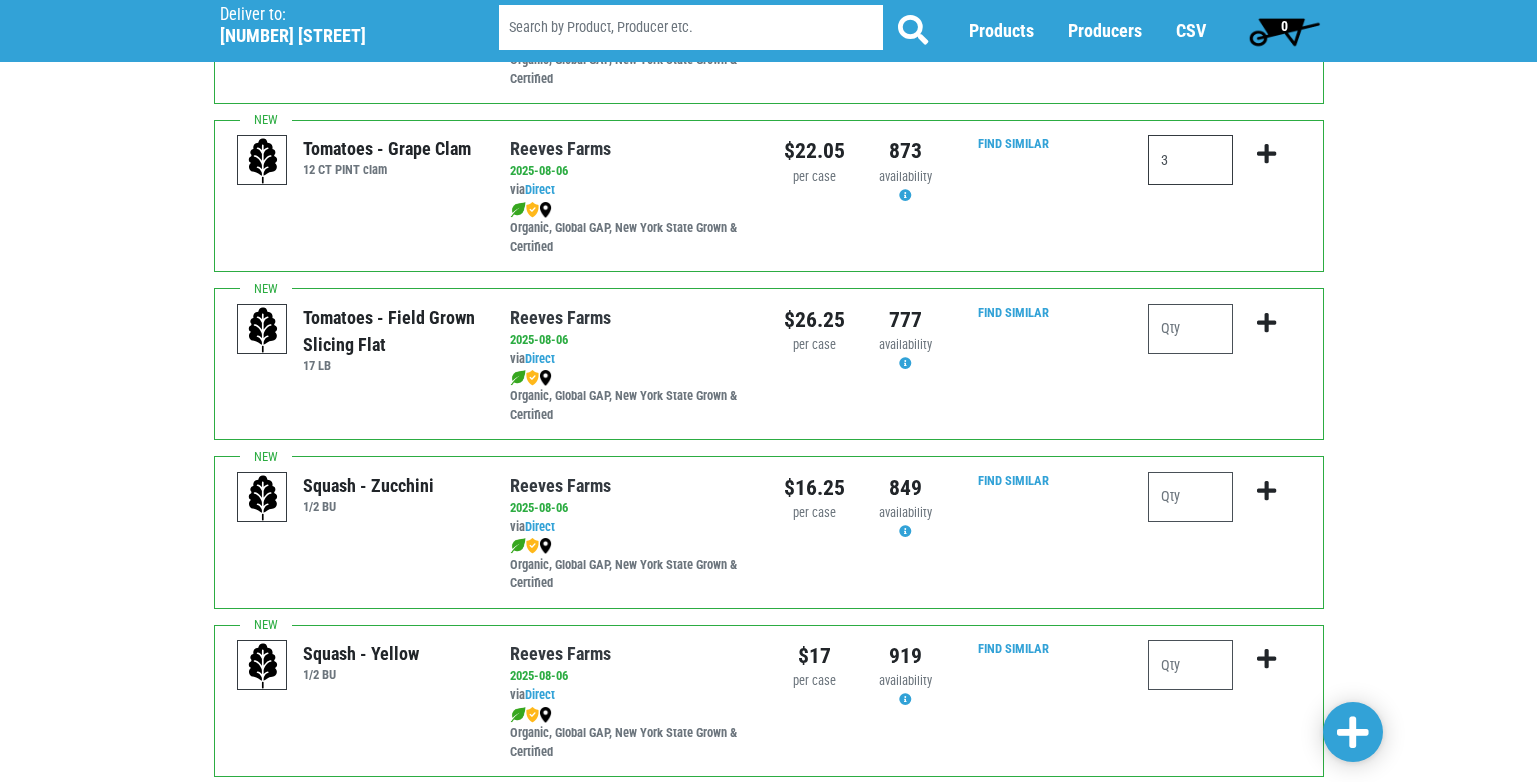type on "3" 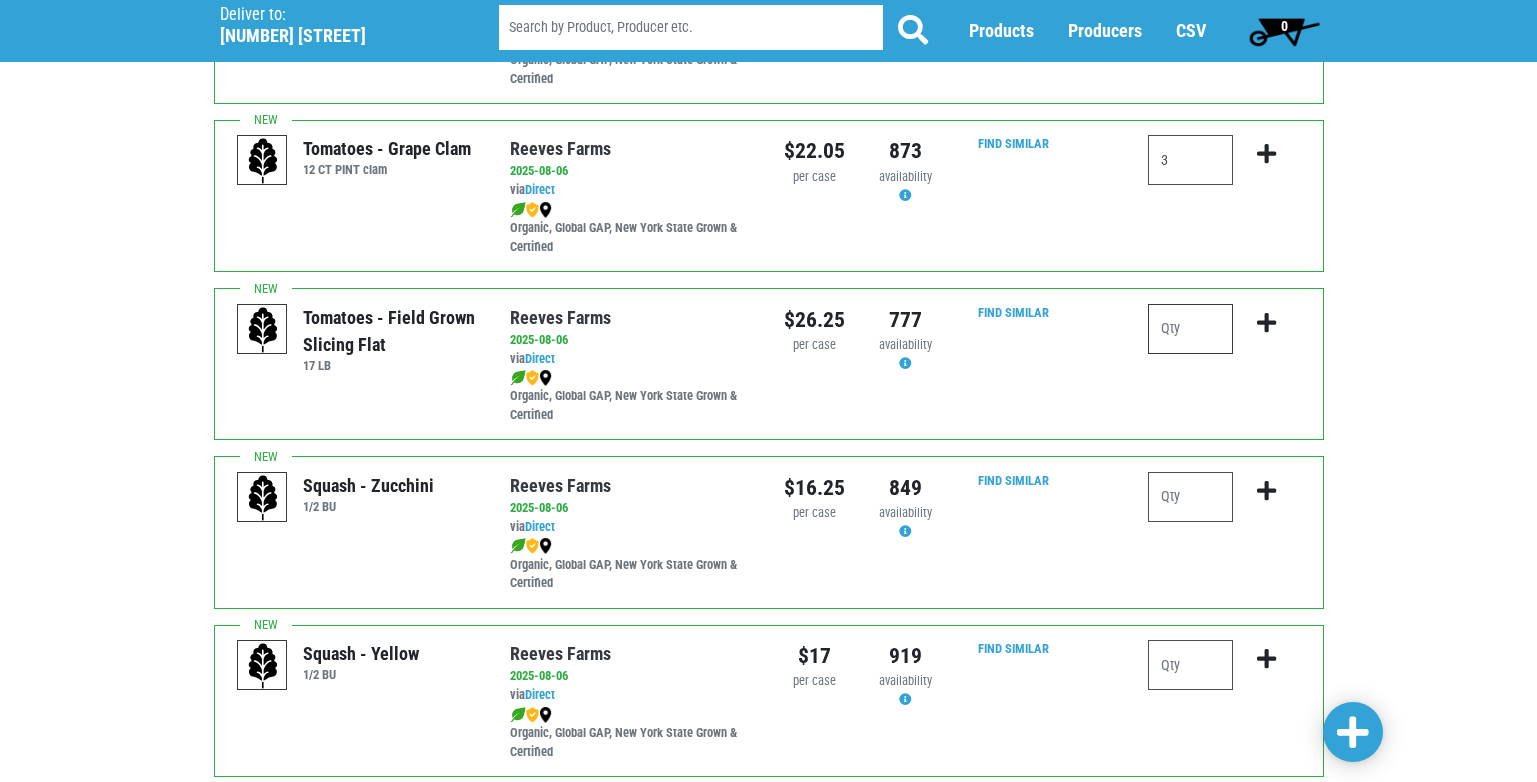 click at bounding box center (1190, 329) 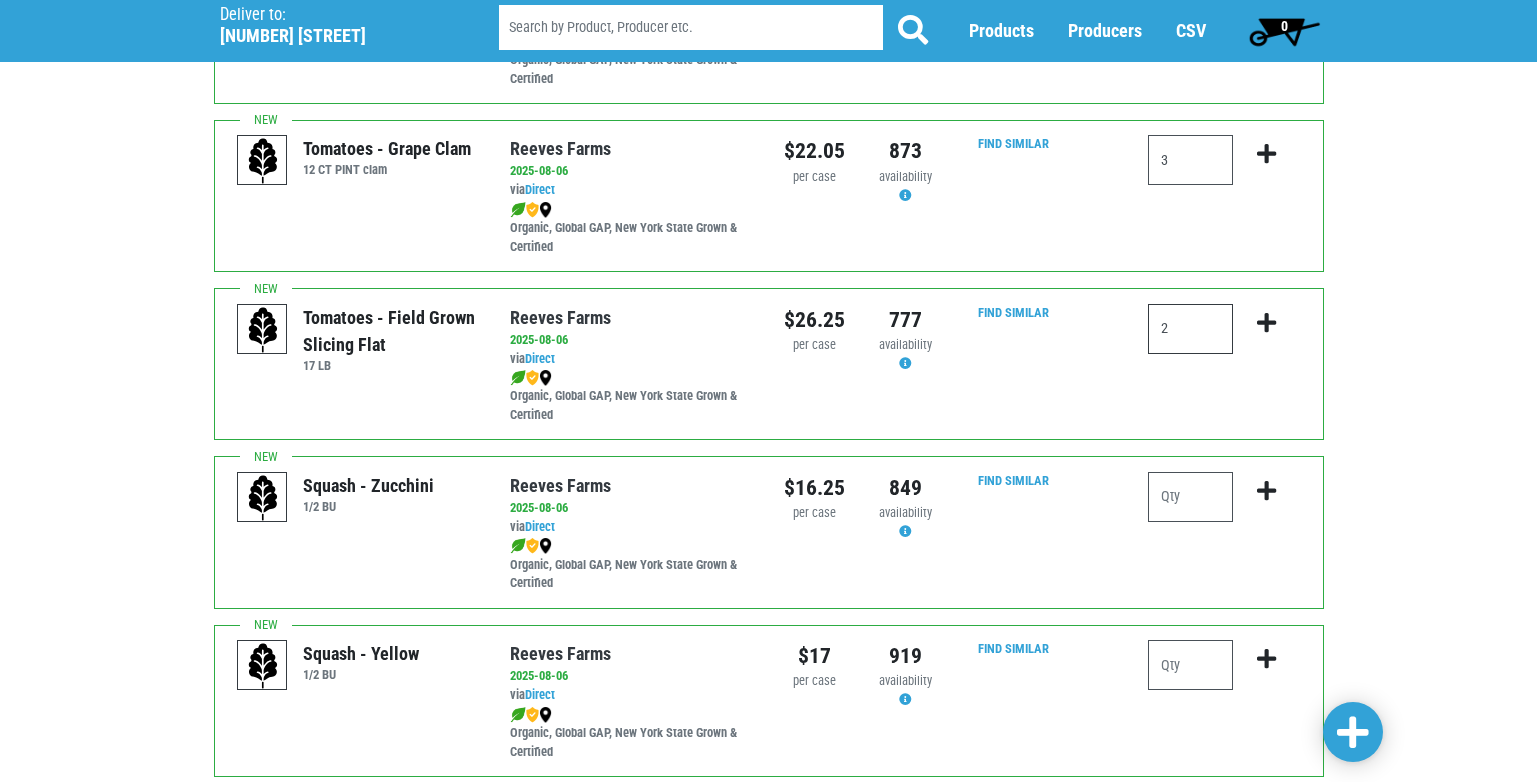type on "2" 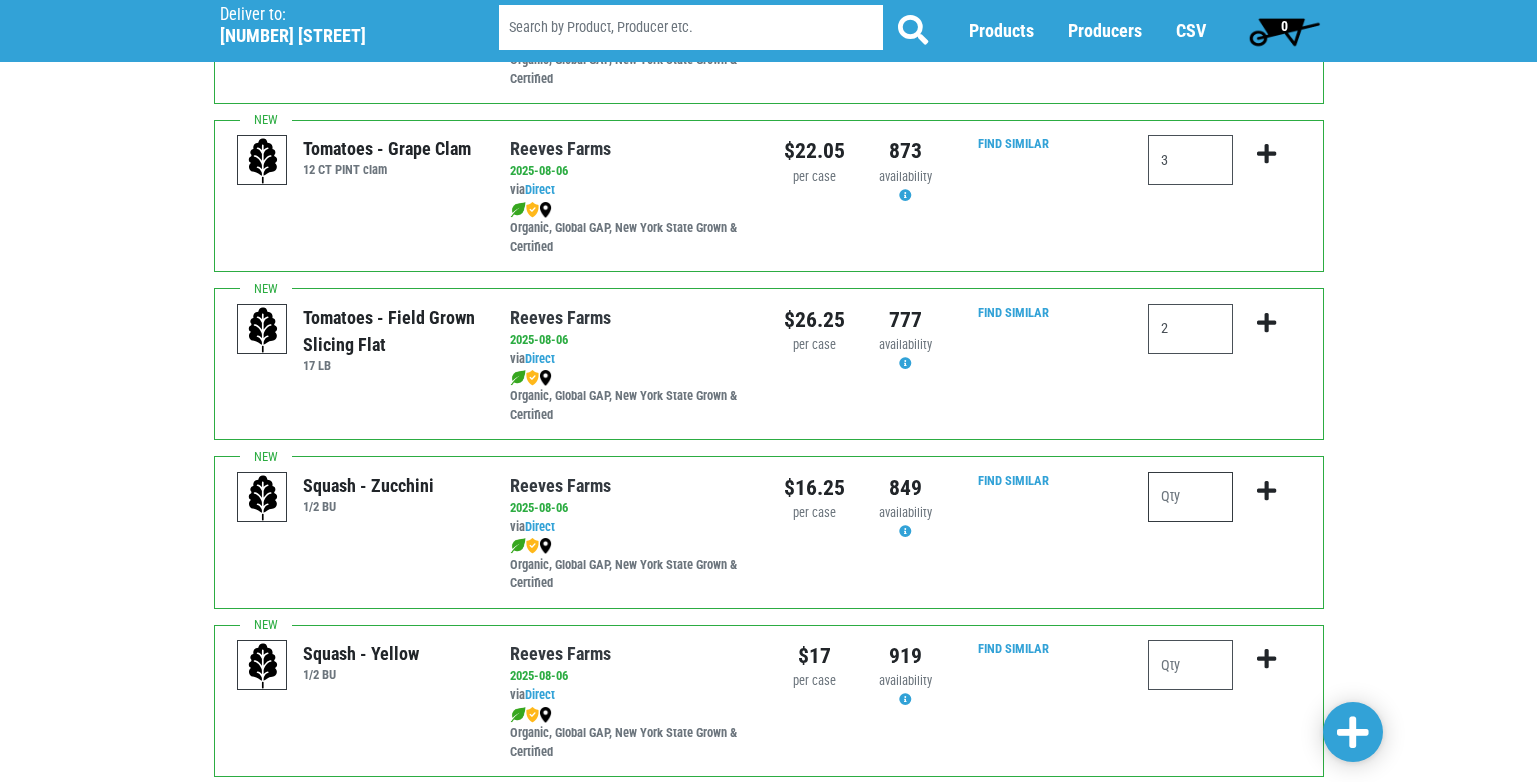 click at bounding box center [1190, 497] 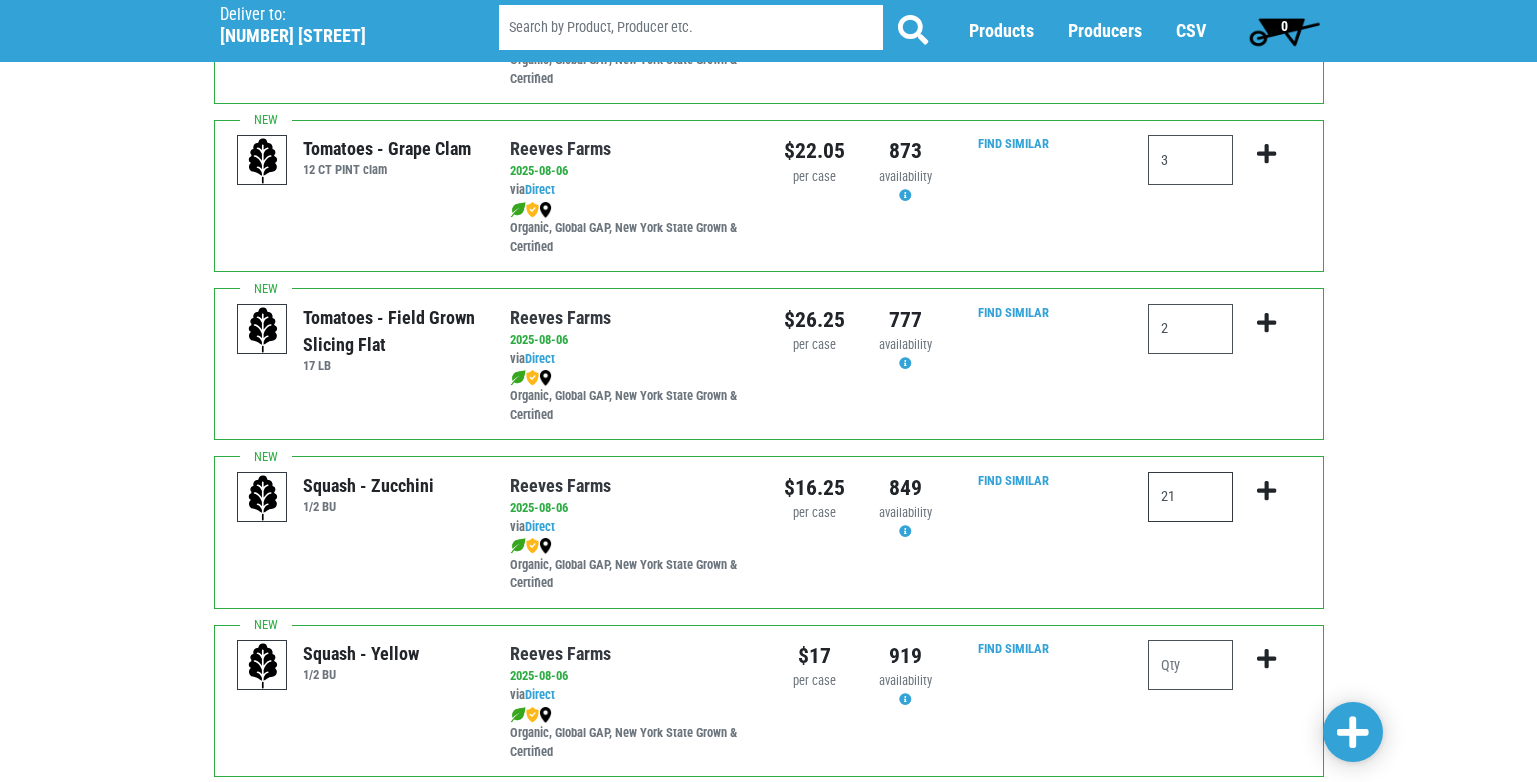 type on "21" 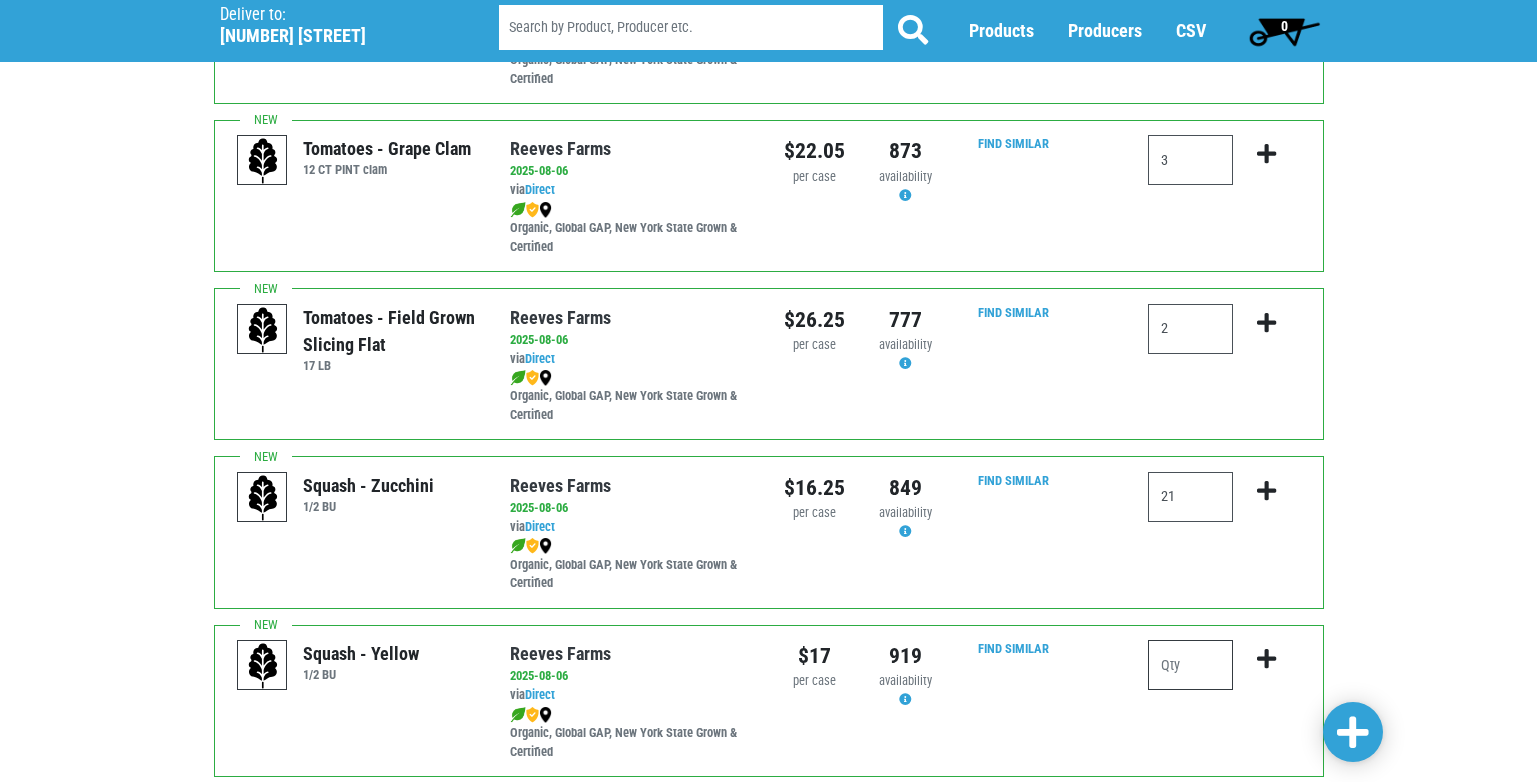 click at bounding box center (1190, 665) 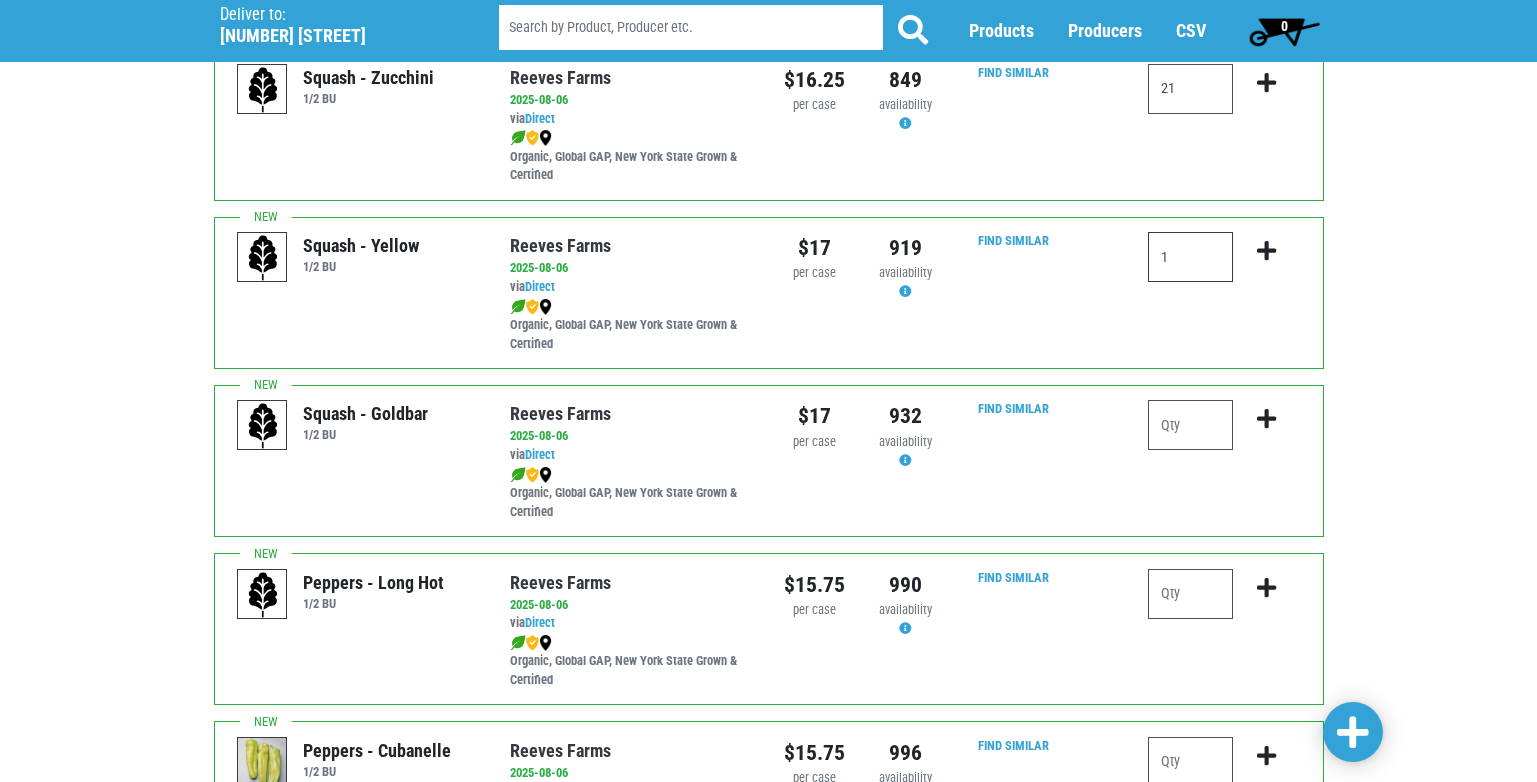 scroll, scrollTop: 1544, scrollLeft: 0, axis: vertical 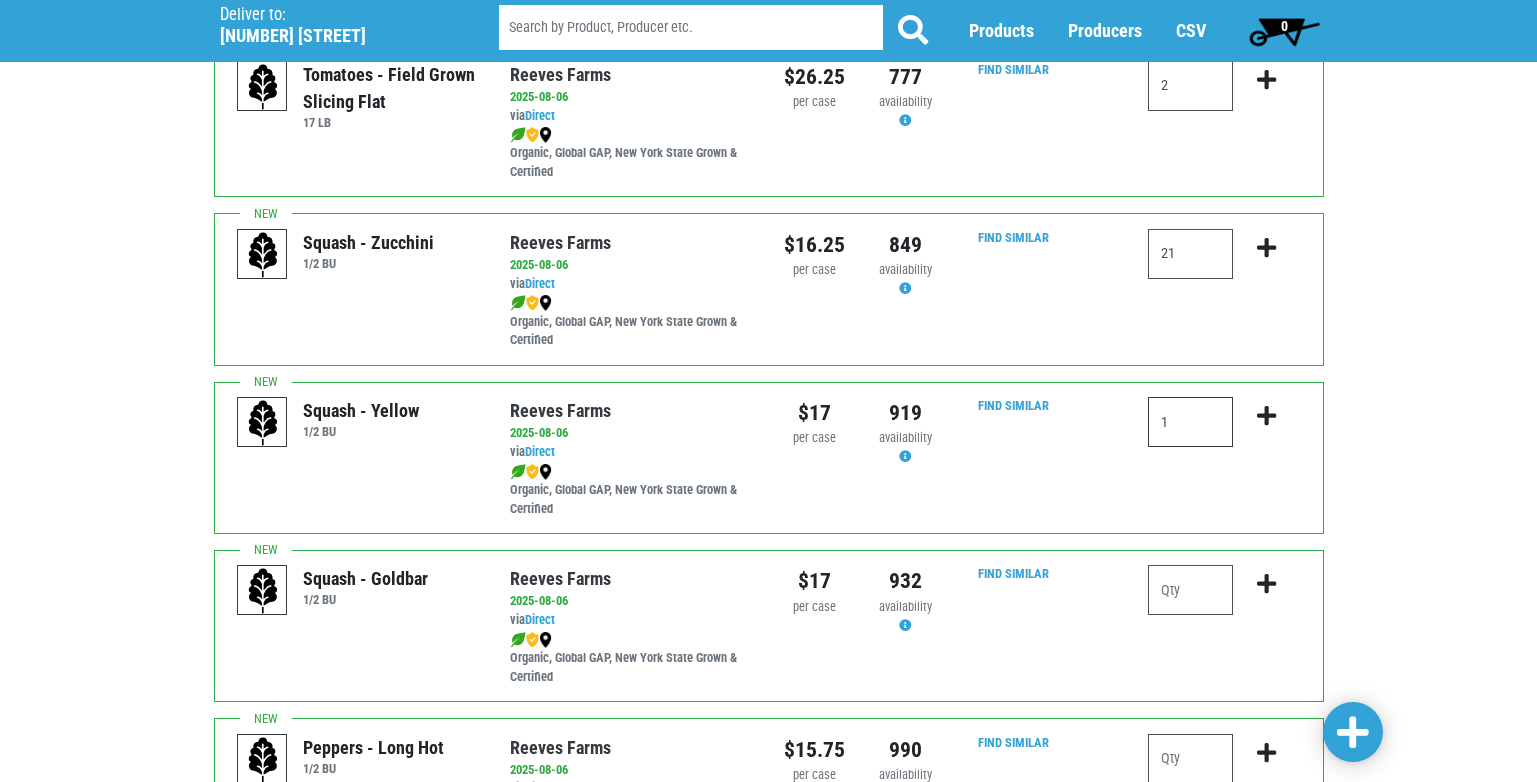 type 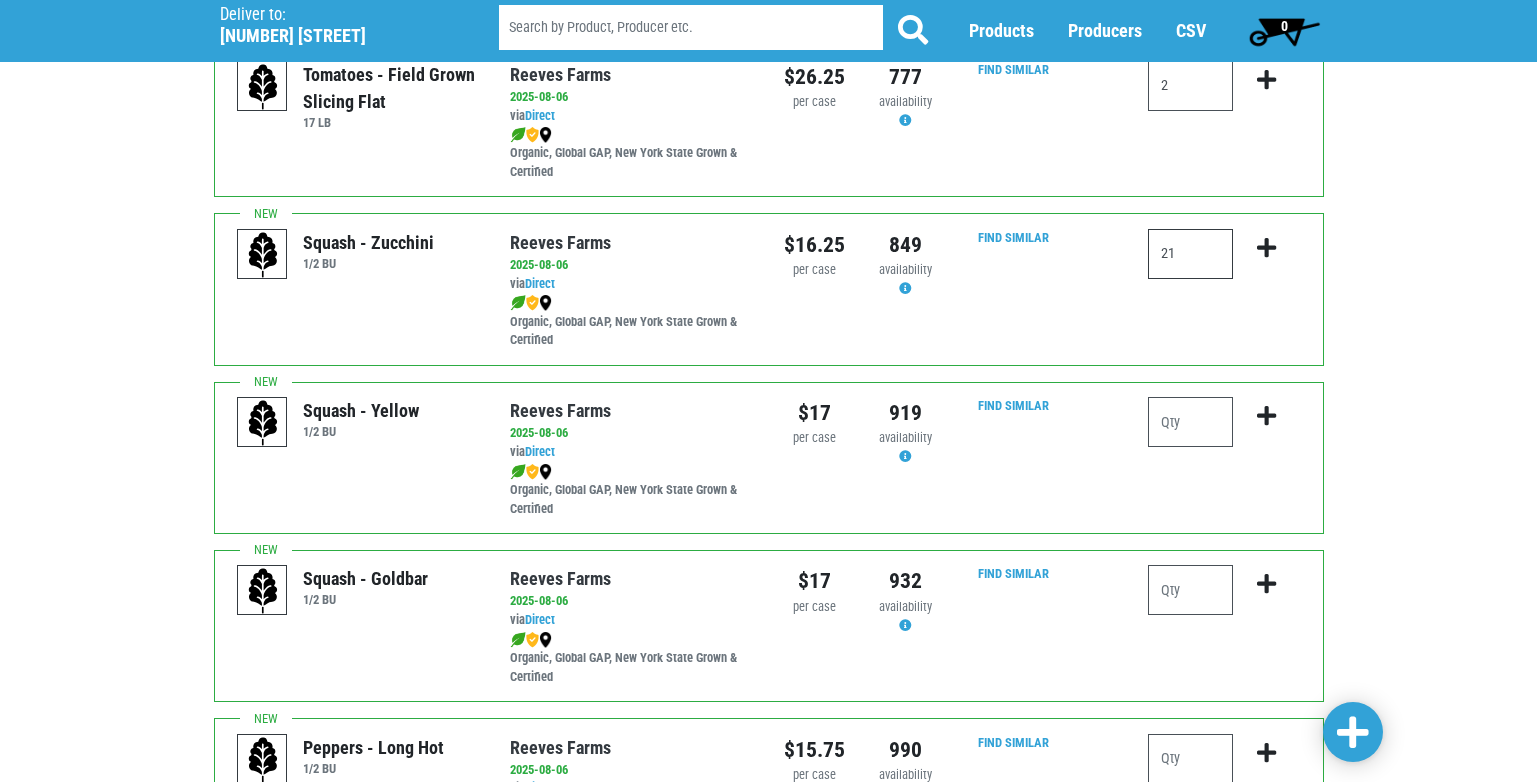 click on "21" at bounding box center [1190, 254] 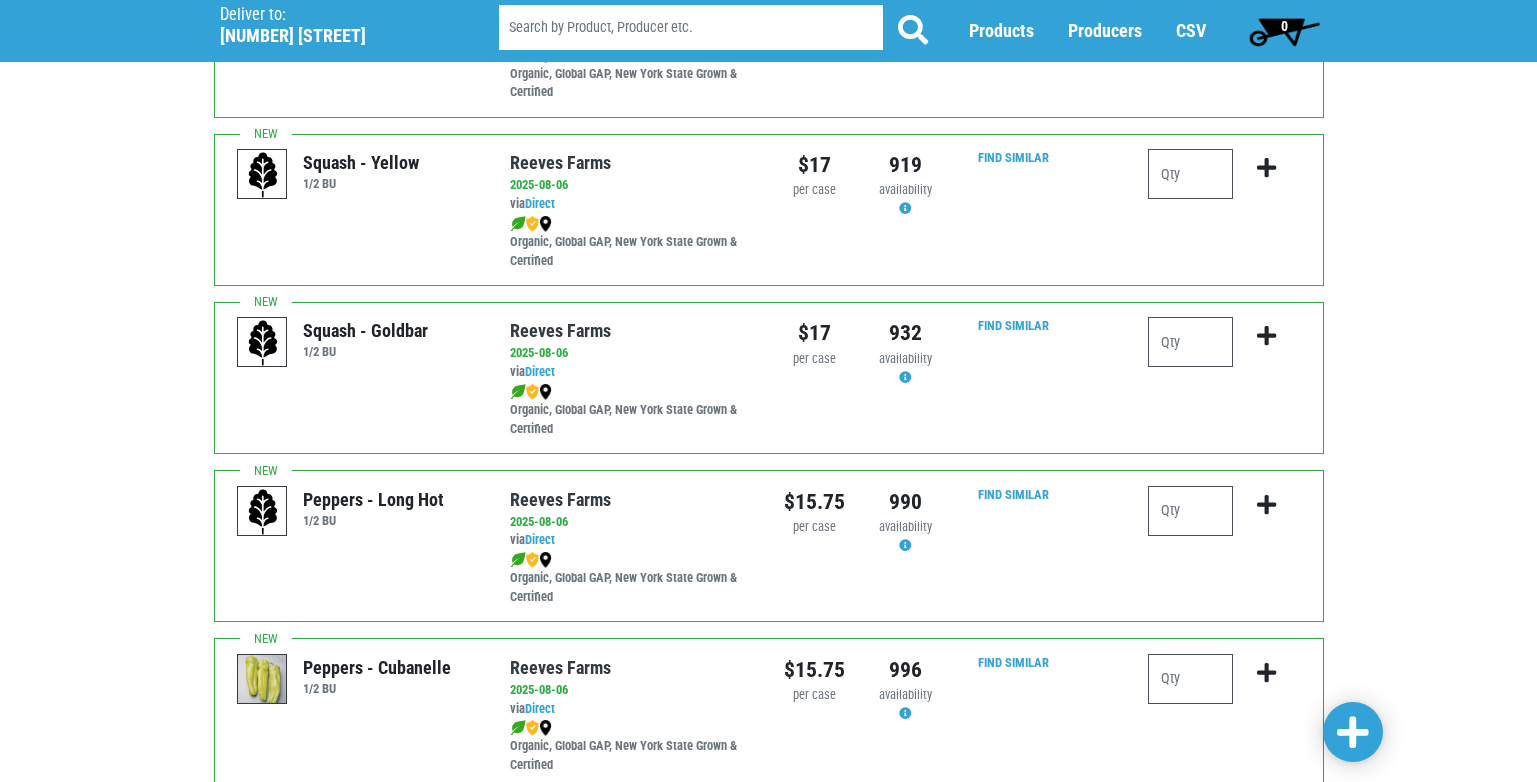 scroll, scrollTop: 1622, scrollLeft: 0, axis: vertical 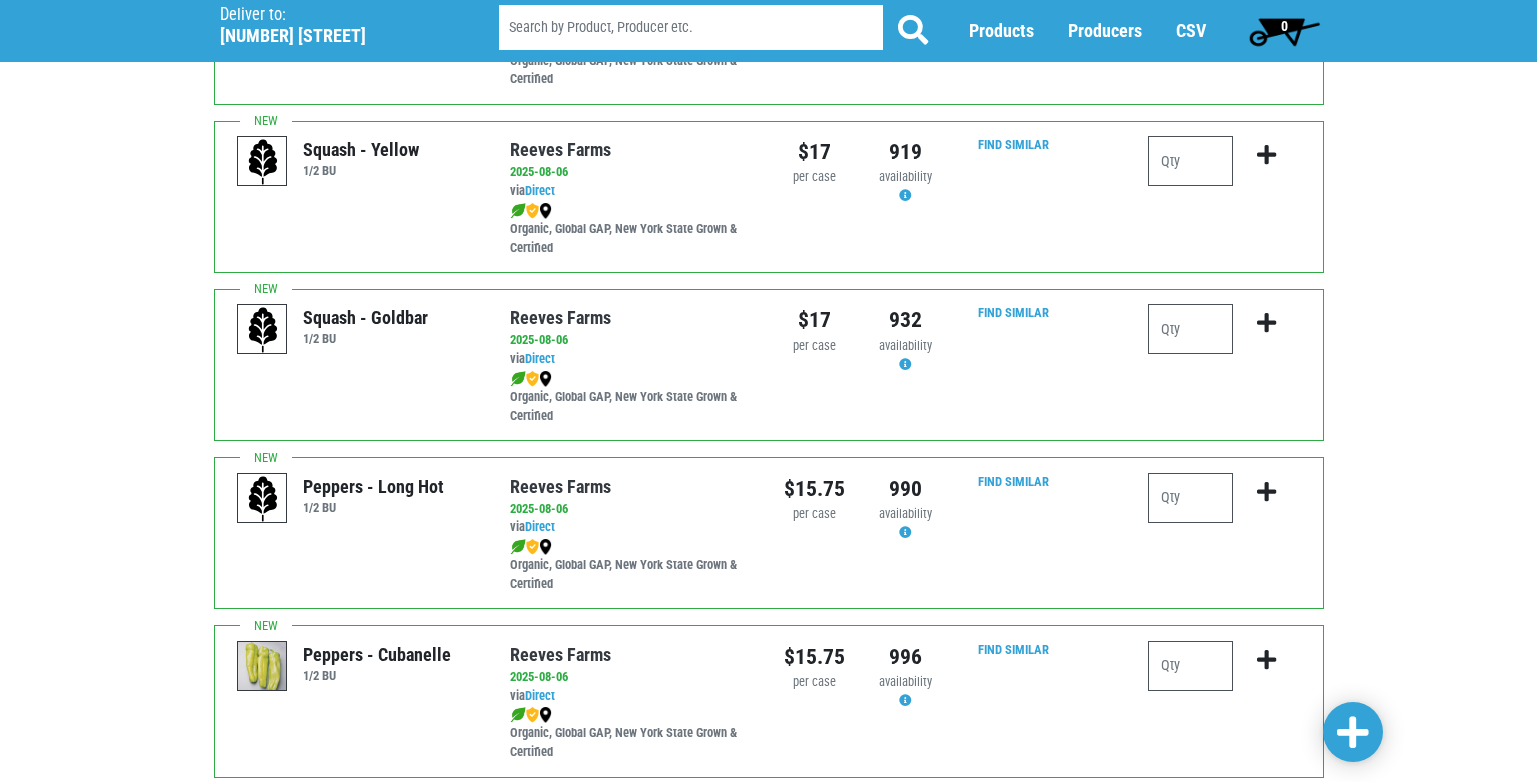 type on "2" 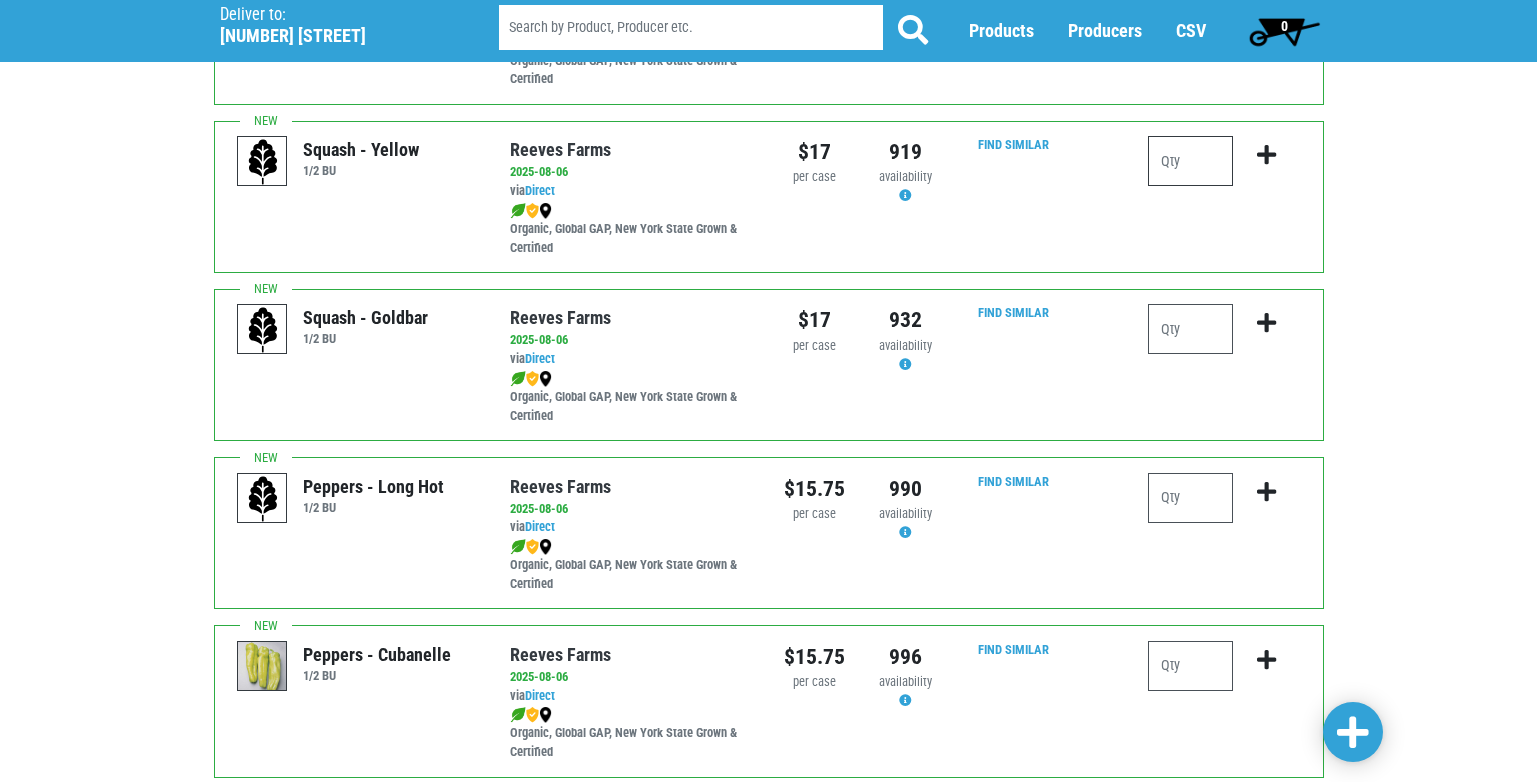 click at bounding box center [1190, 161] 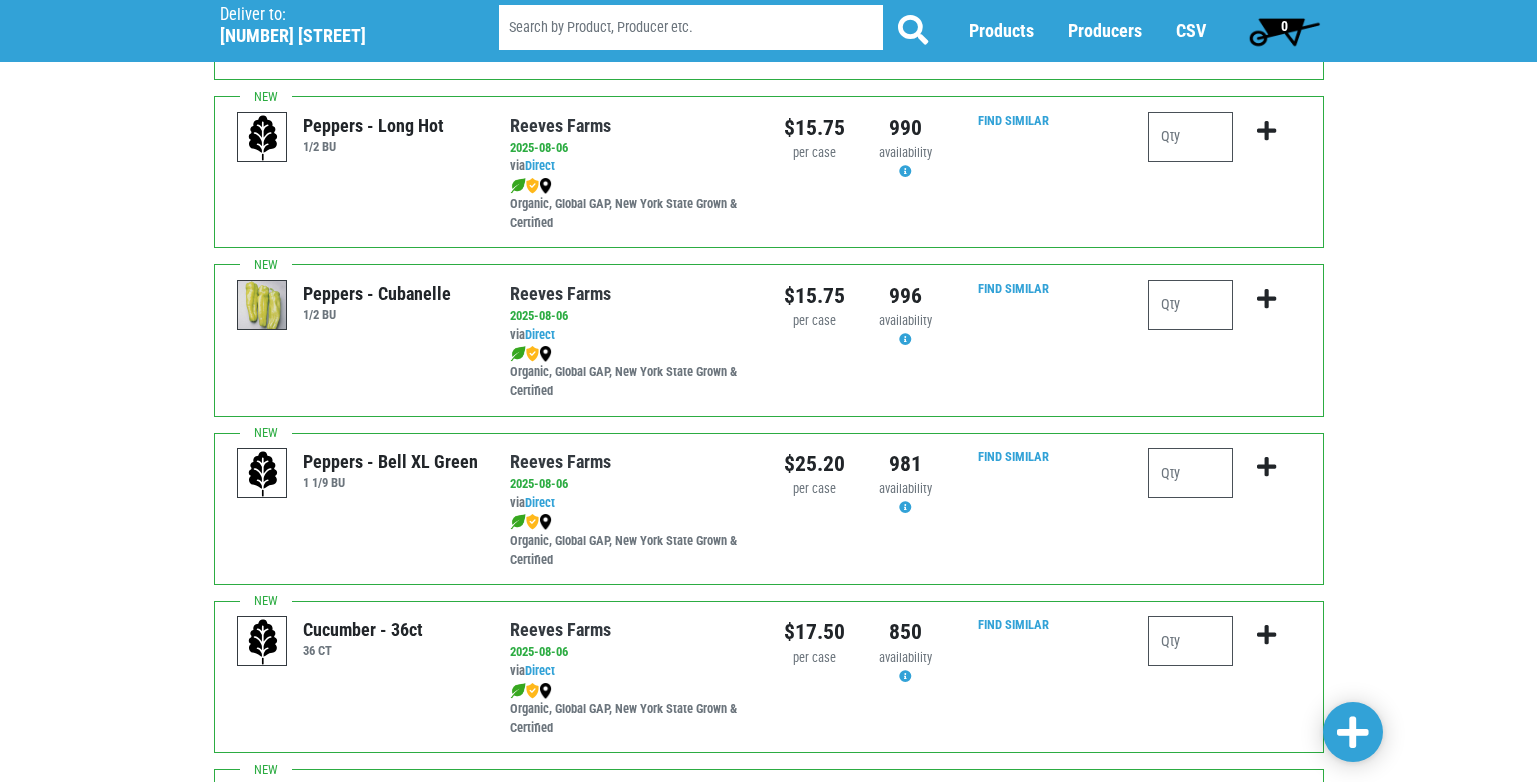 scroll, scrollTop: 2018, scrollLeft: 0, axis: vertical 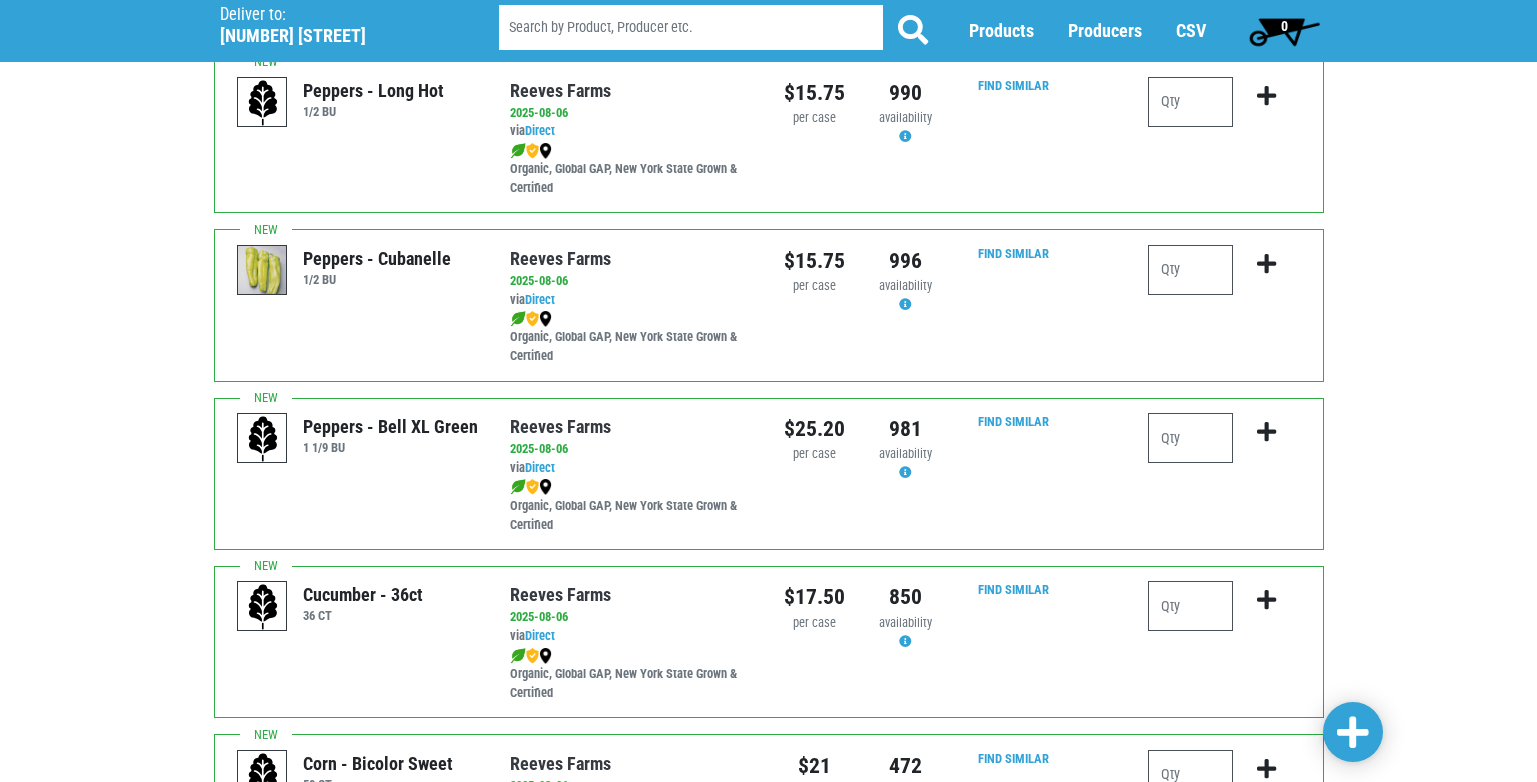 type on "1" 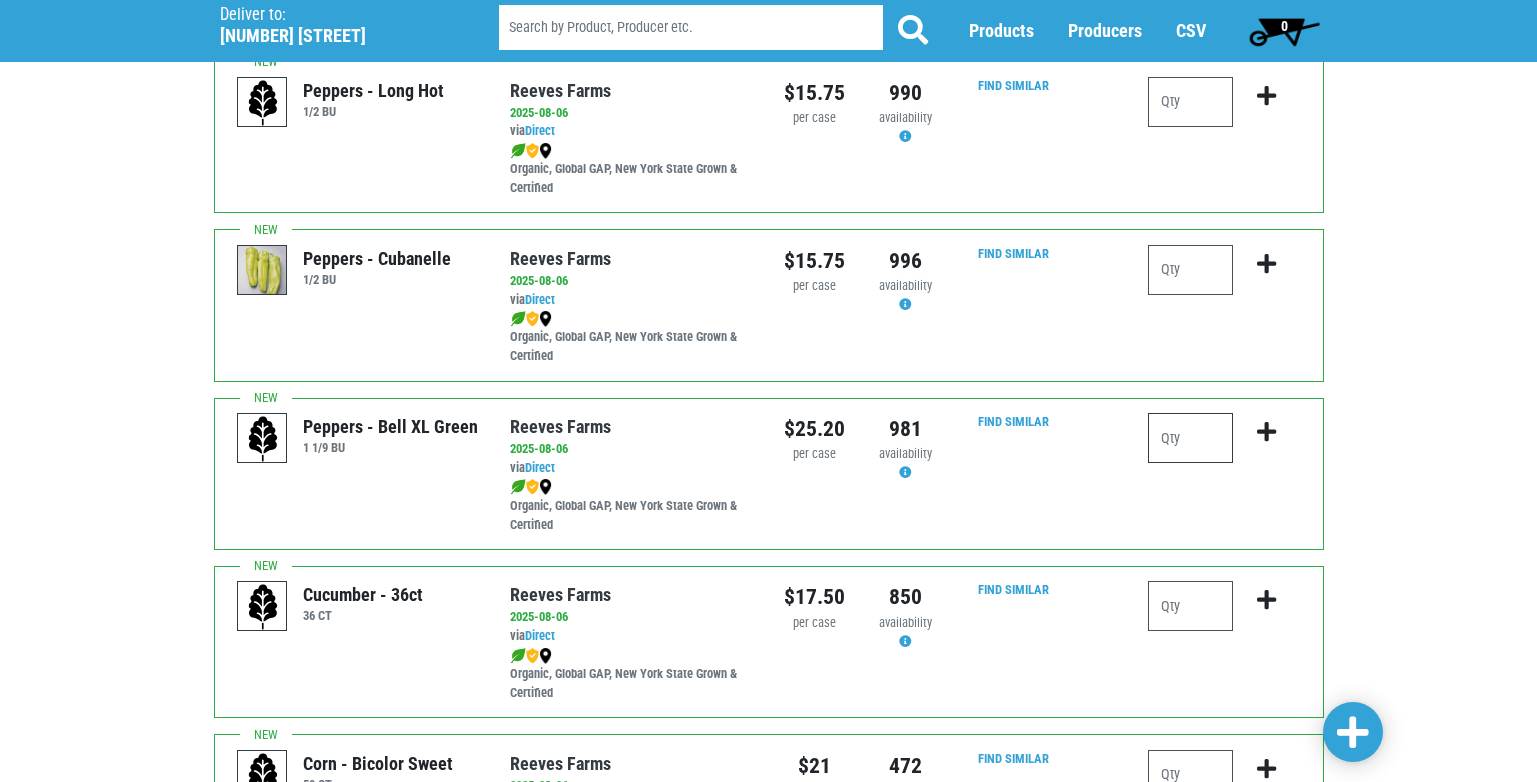 click at bounding box center [1190, 438] 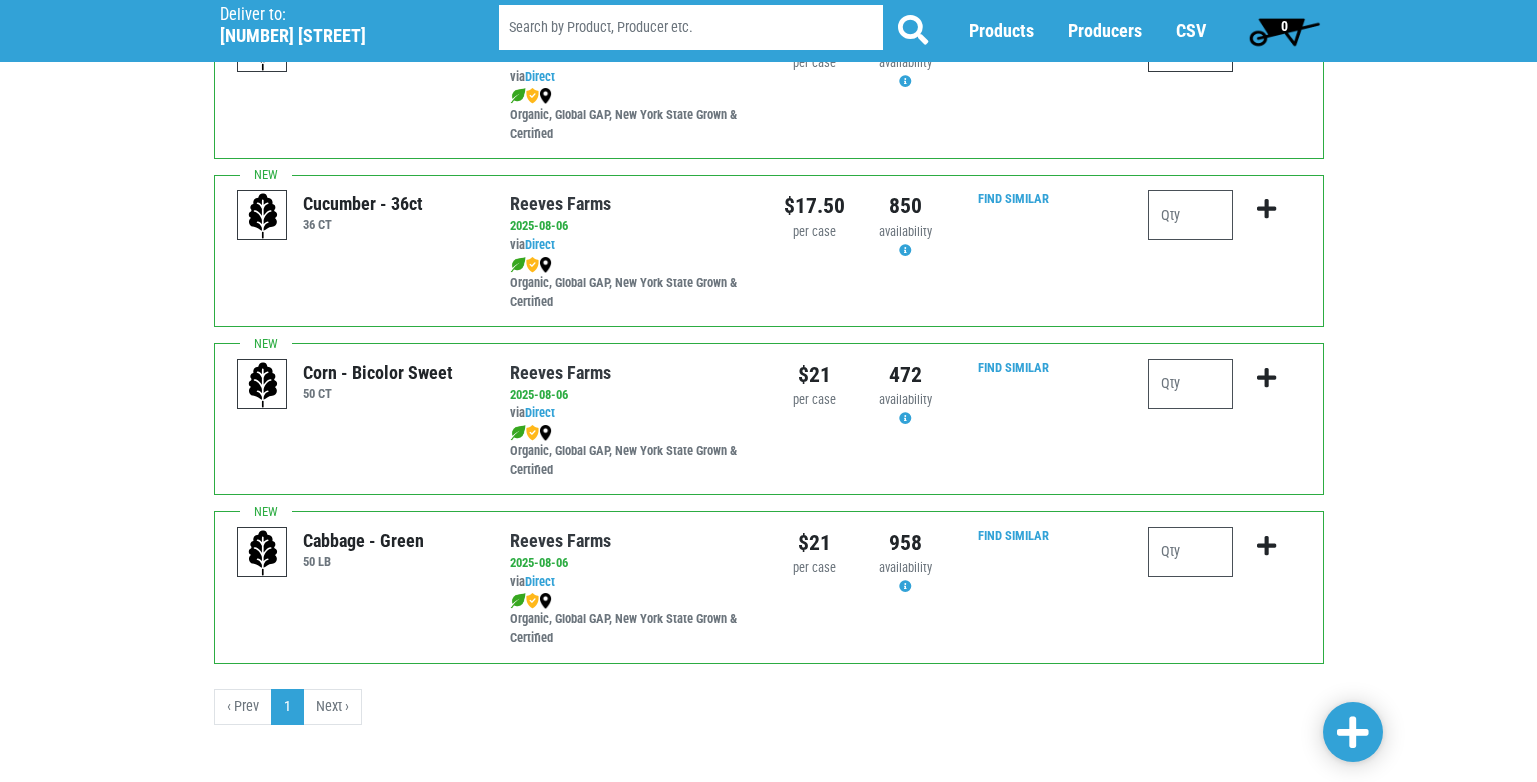 scroll, scrollTop: 2418, scrollLeft: 0, axis: vertical 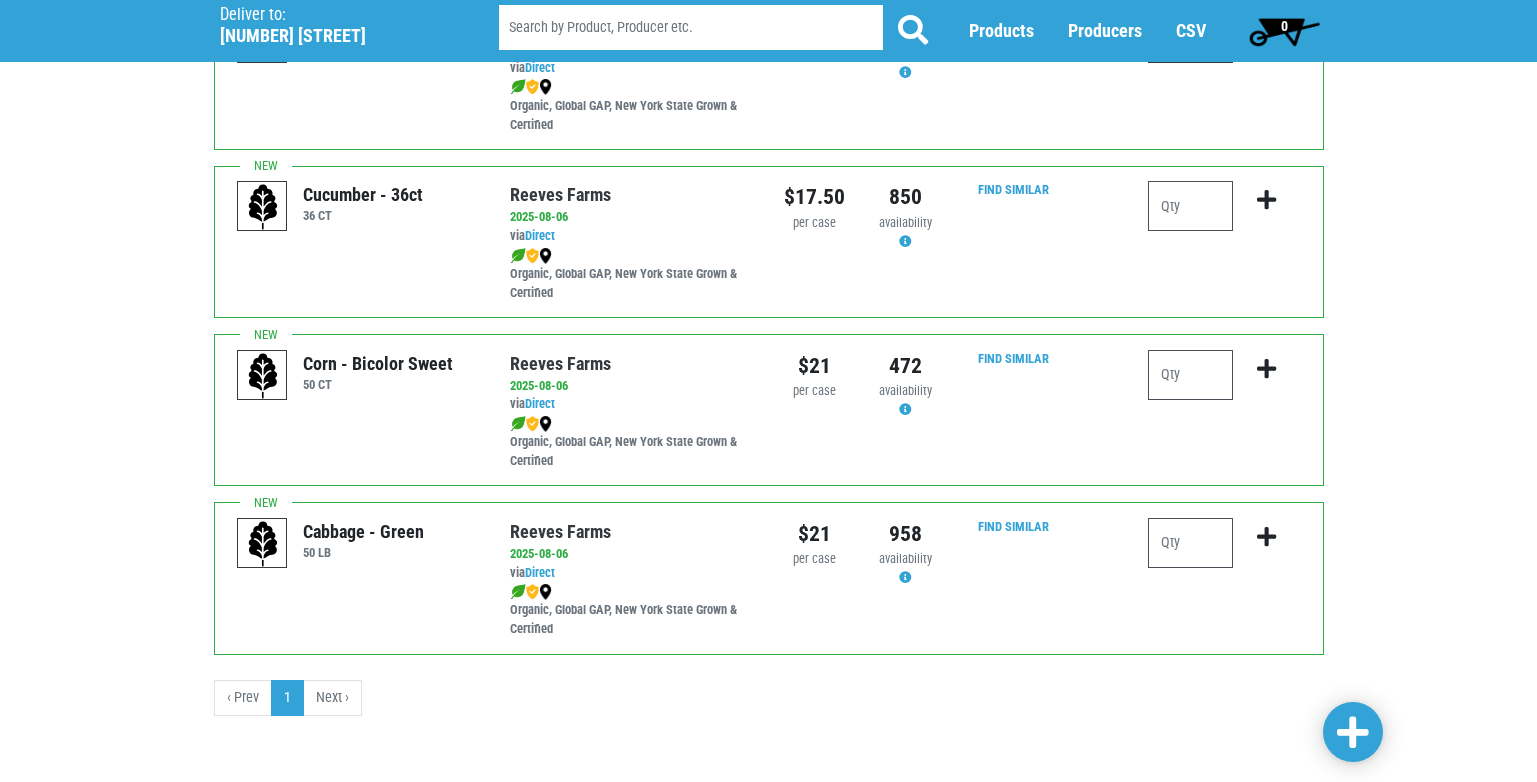 type on "3" 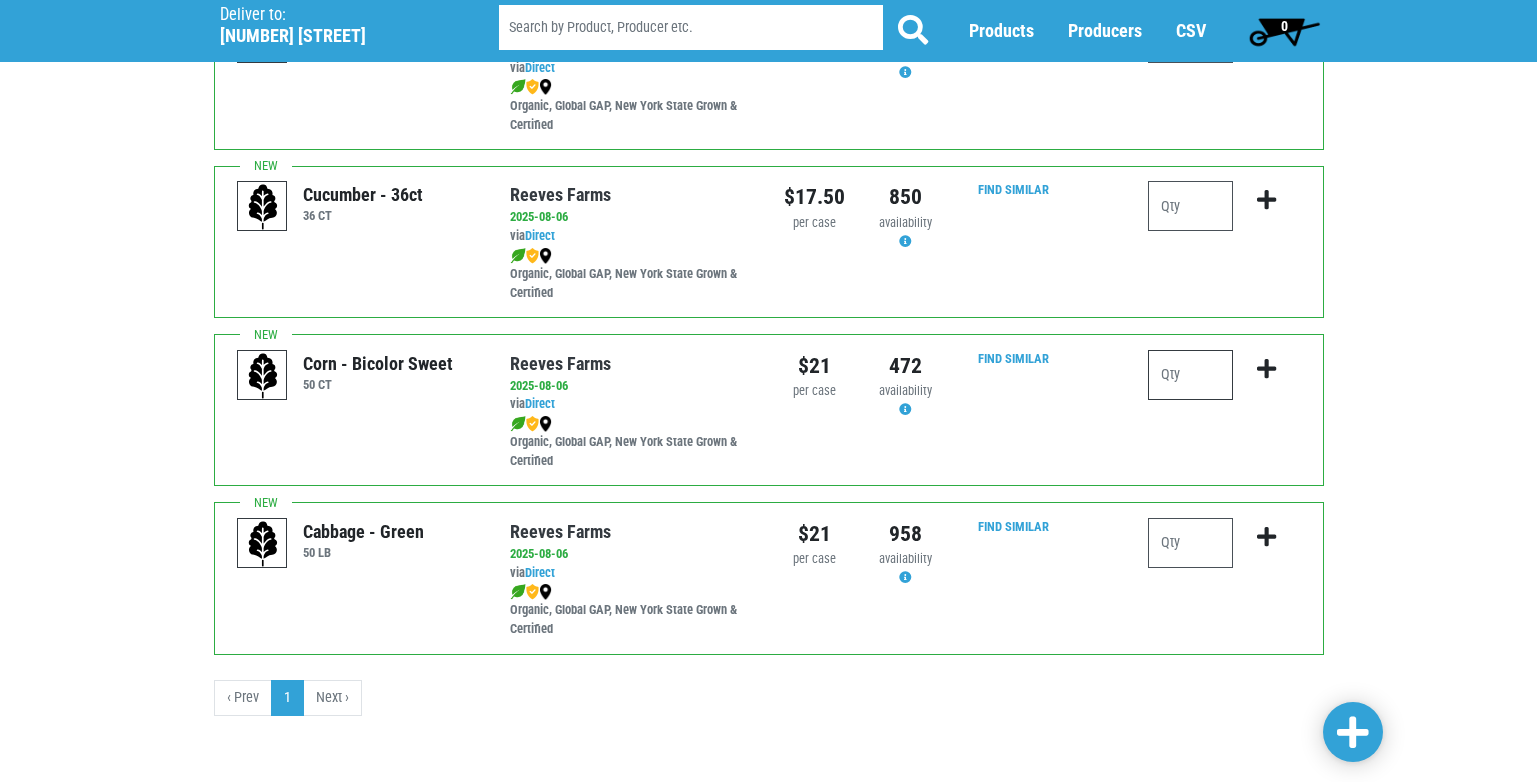 click at bounding box center [1190, 375] 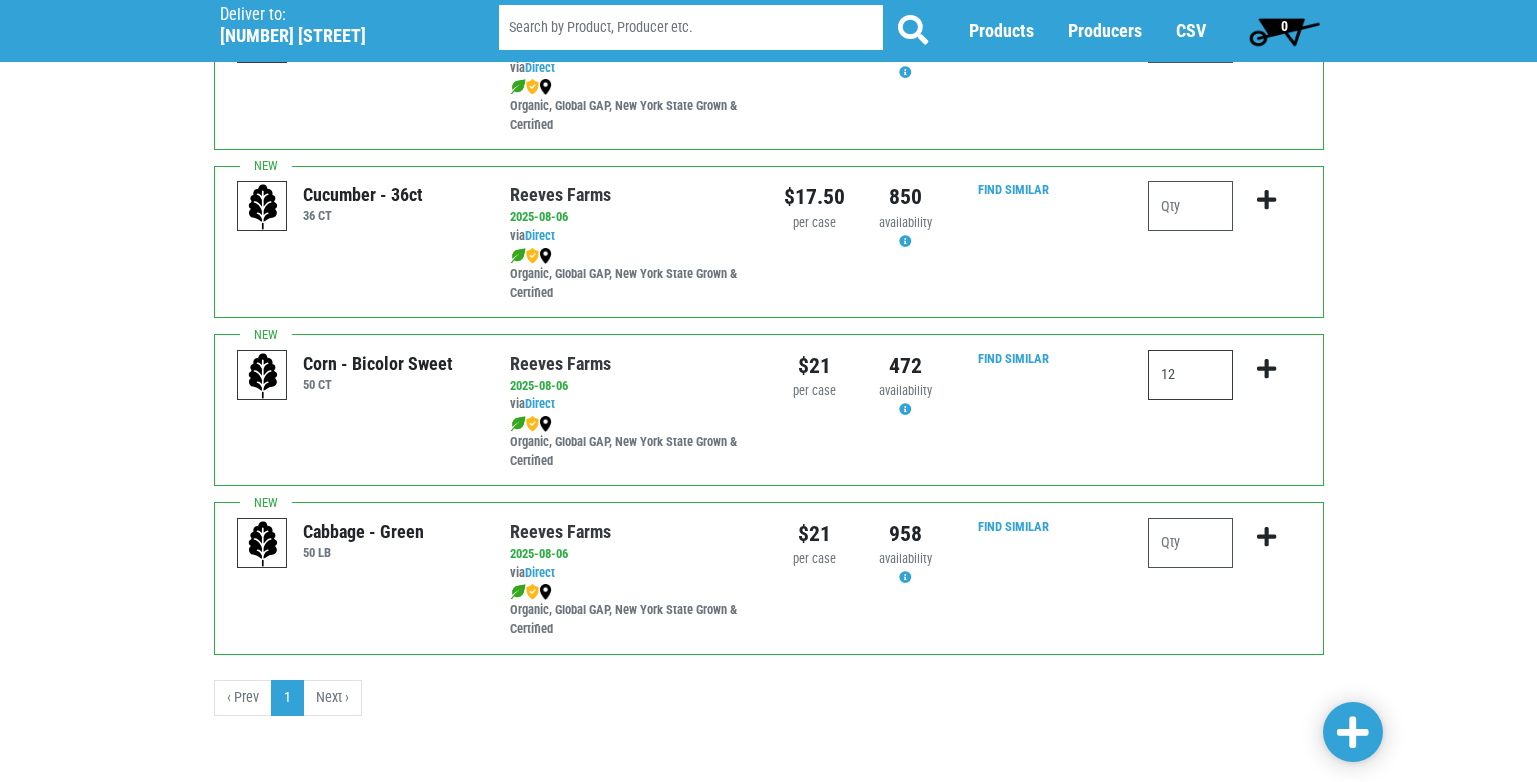 type on "12" 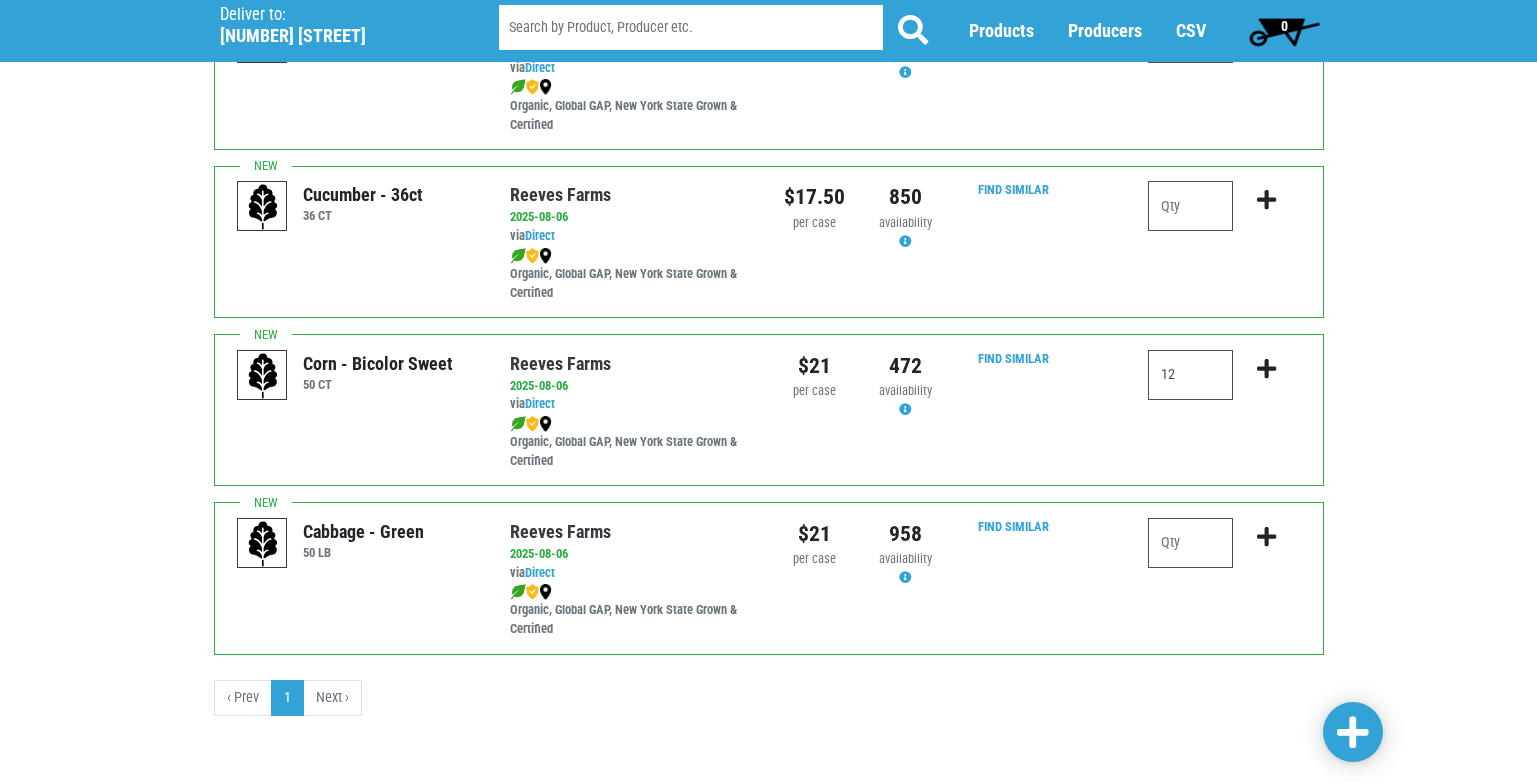 click on "Next ›" at bounding box center [333, 698] 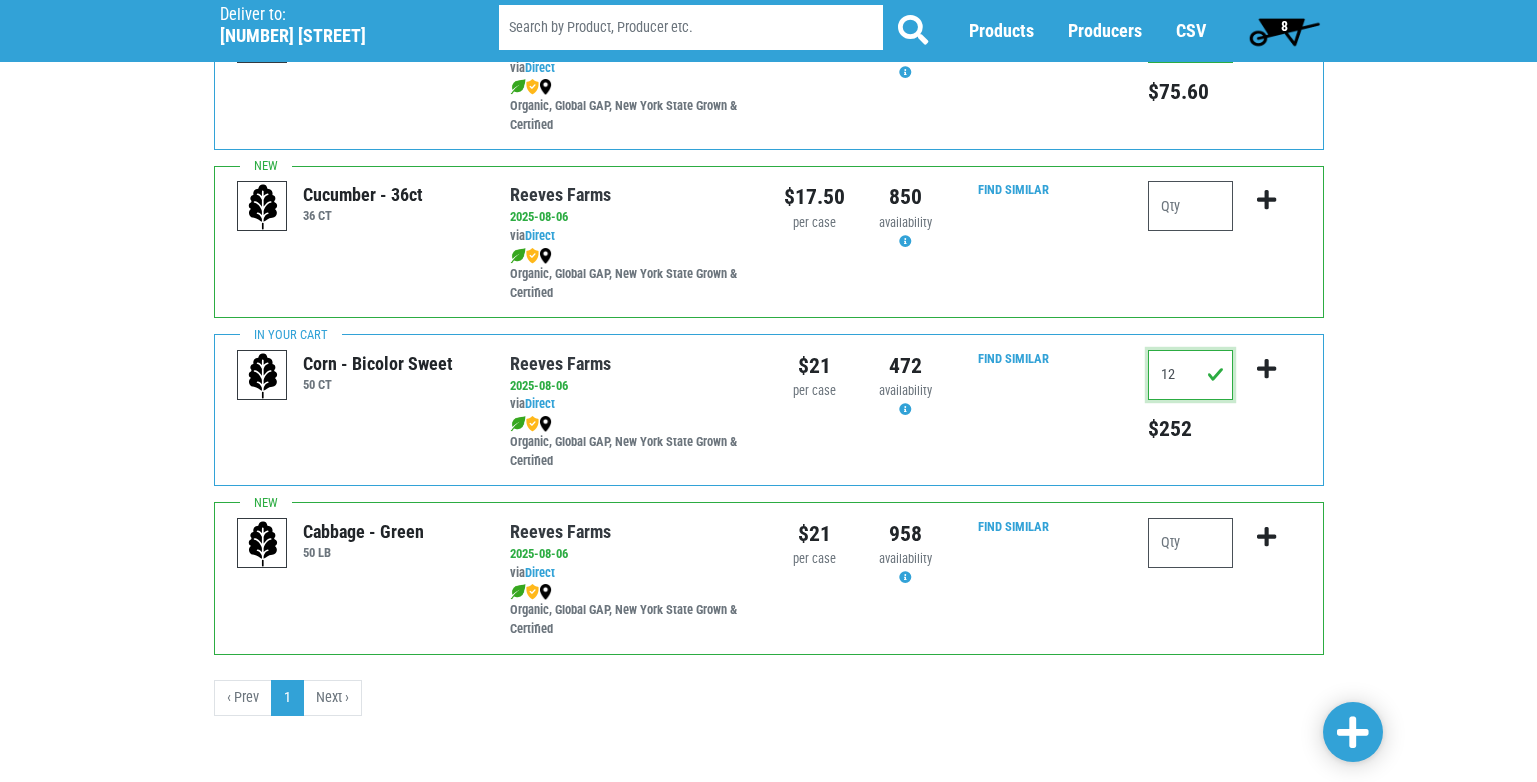 click on "12" at bounding box center (1190, 375) 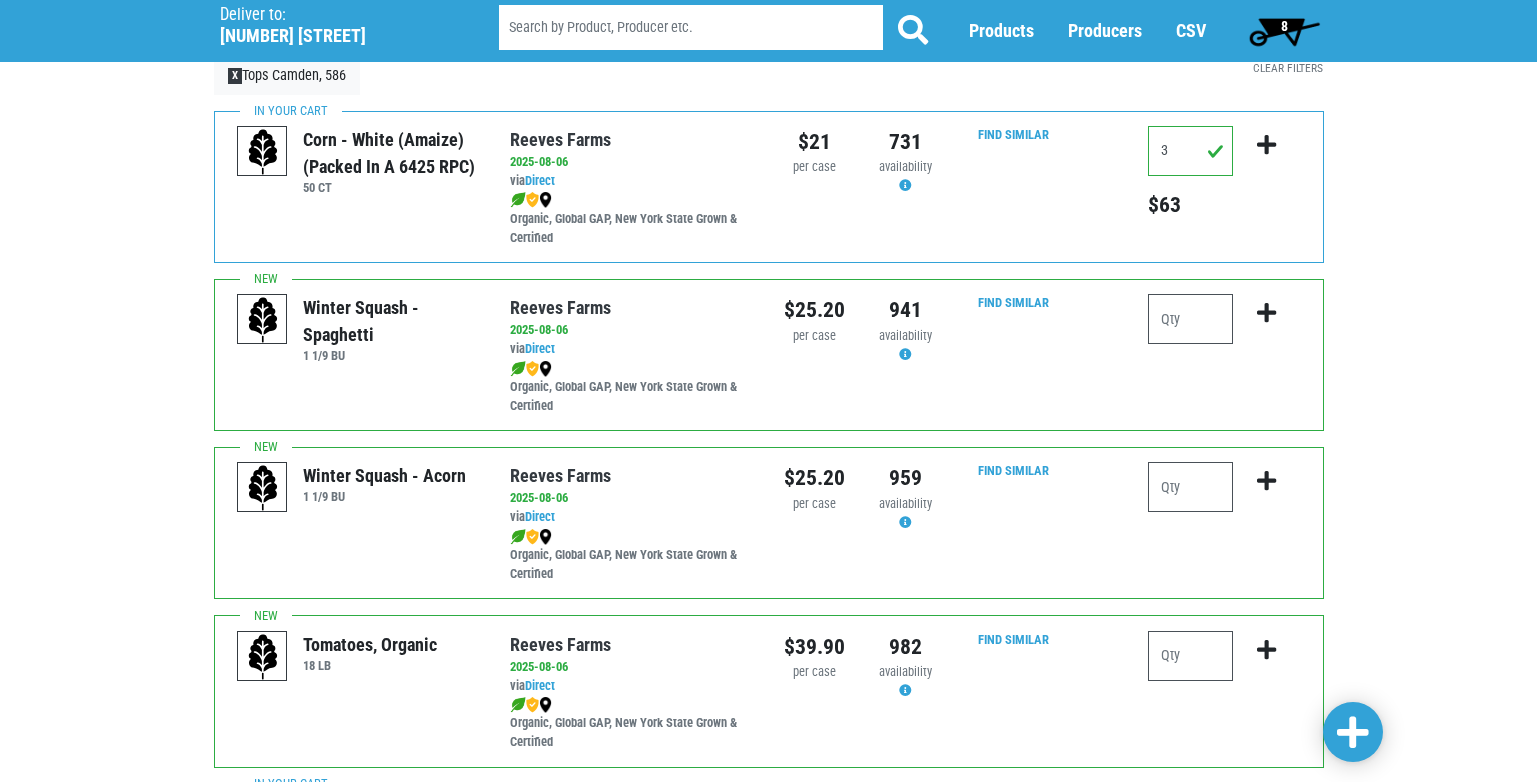 scroll, scrollTop: 0, scrollLeft: 0, axis: both 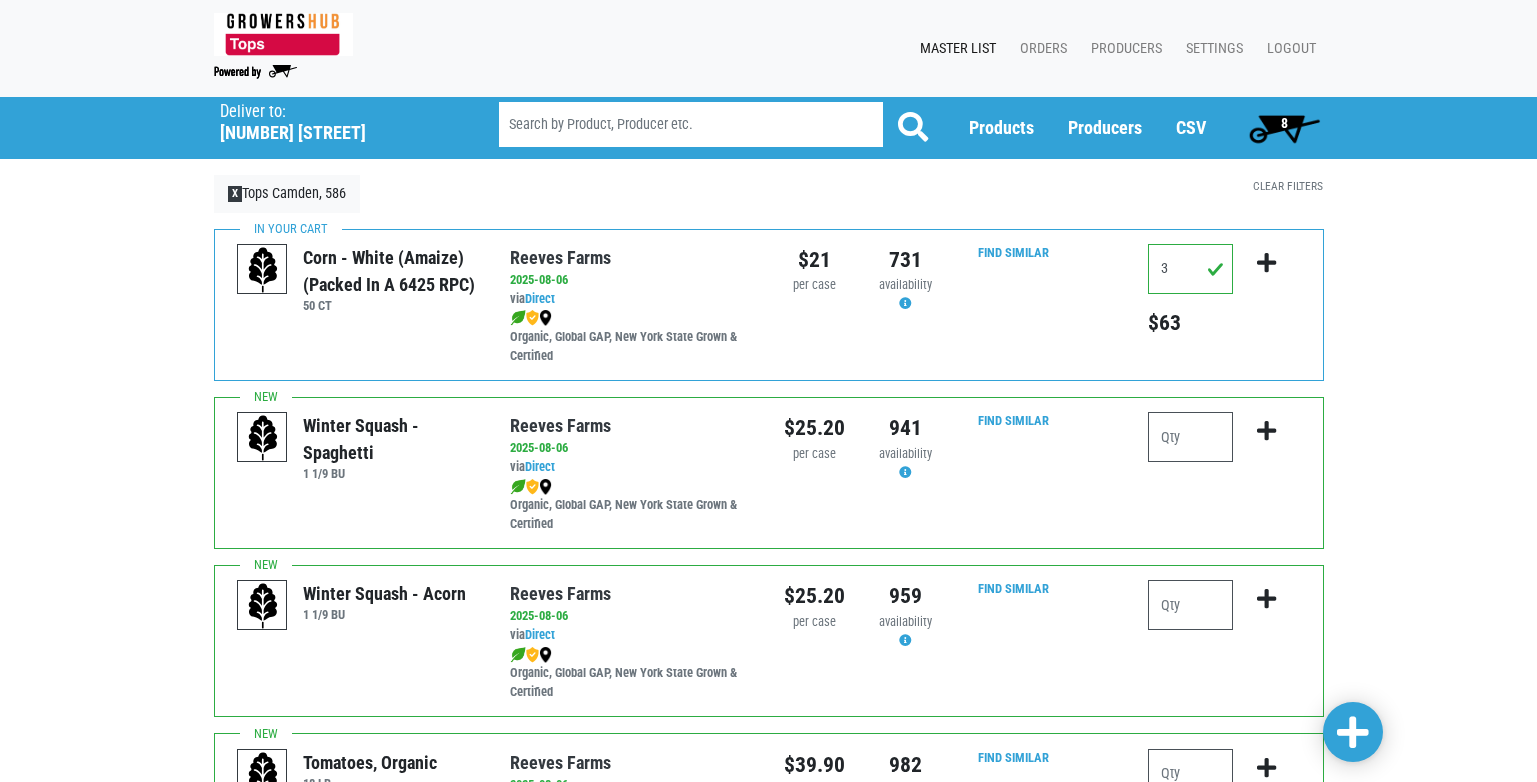 type on "16" 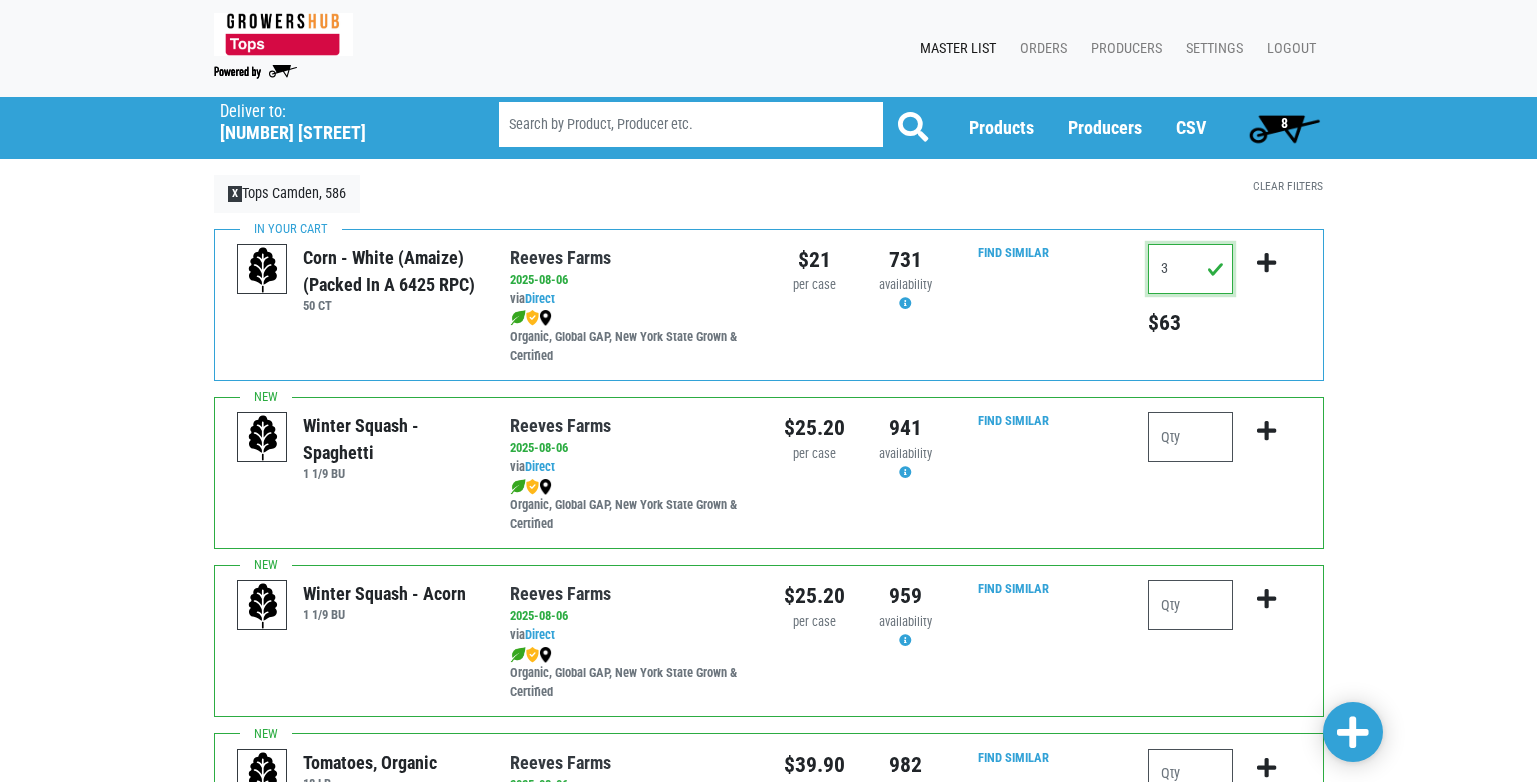 click on "3" at bounding box center [1190, 269] 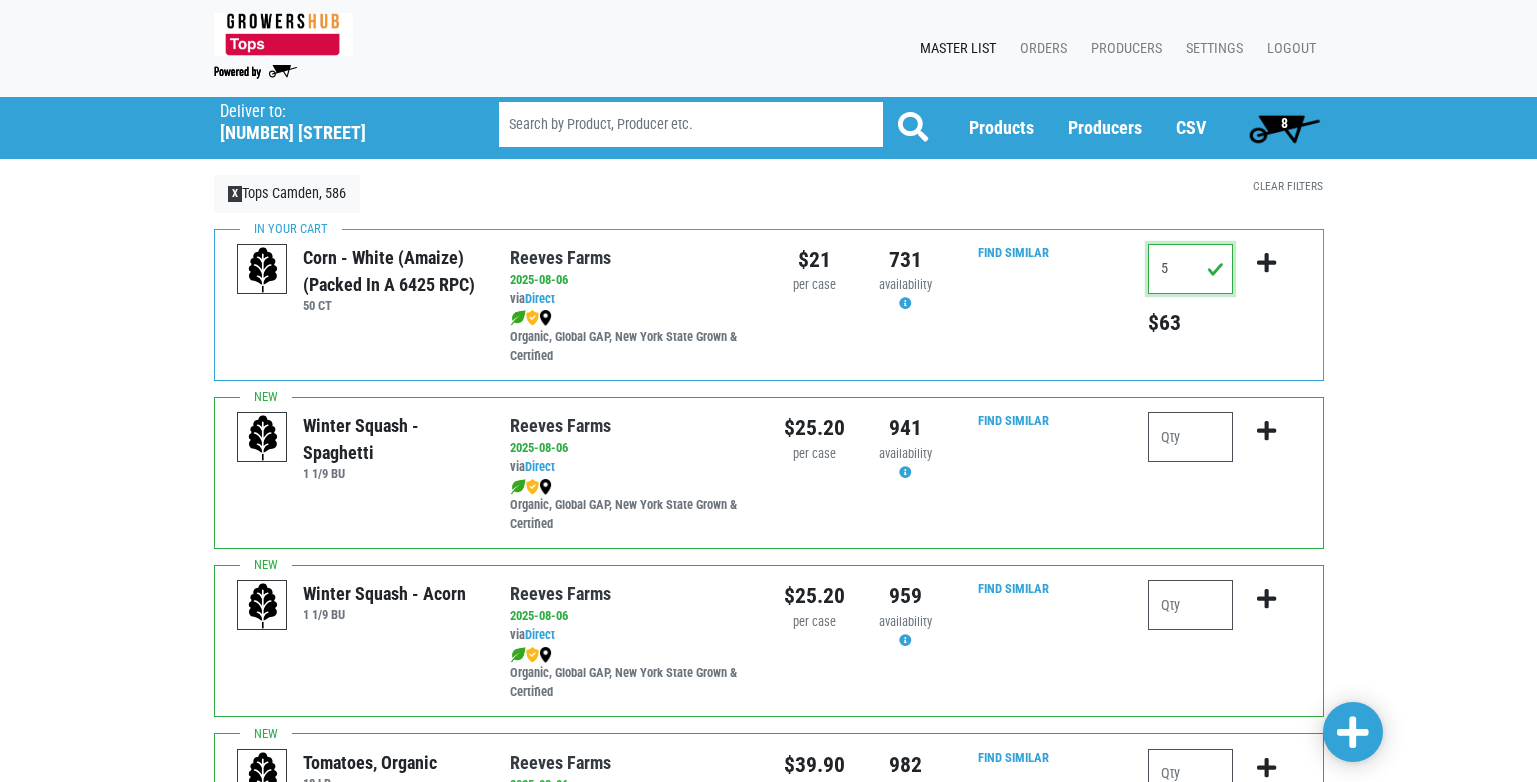type on "5" 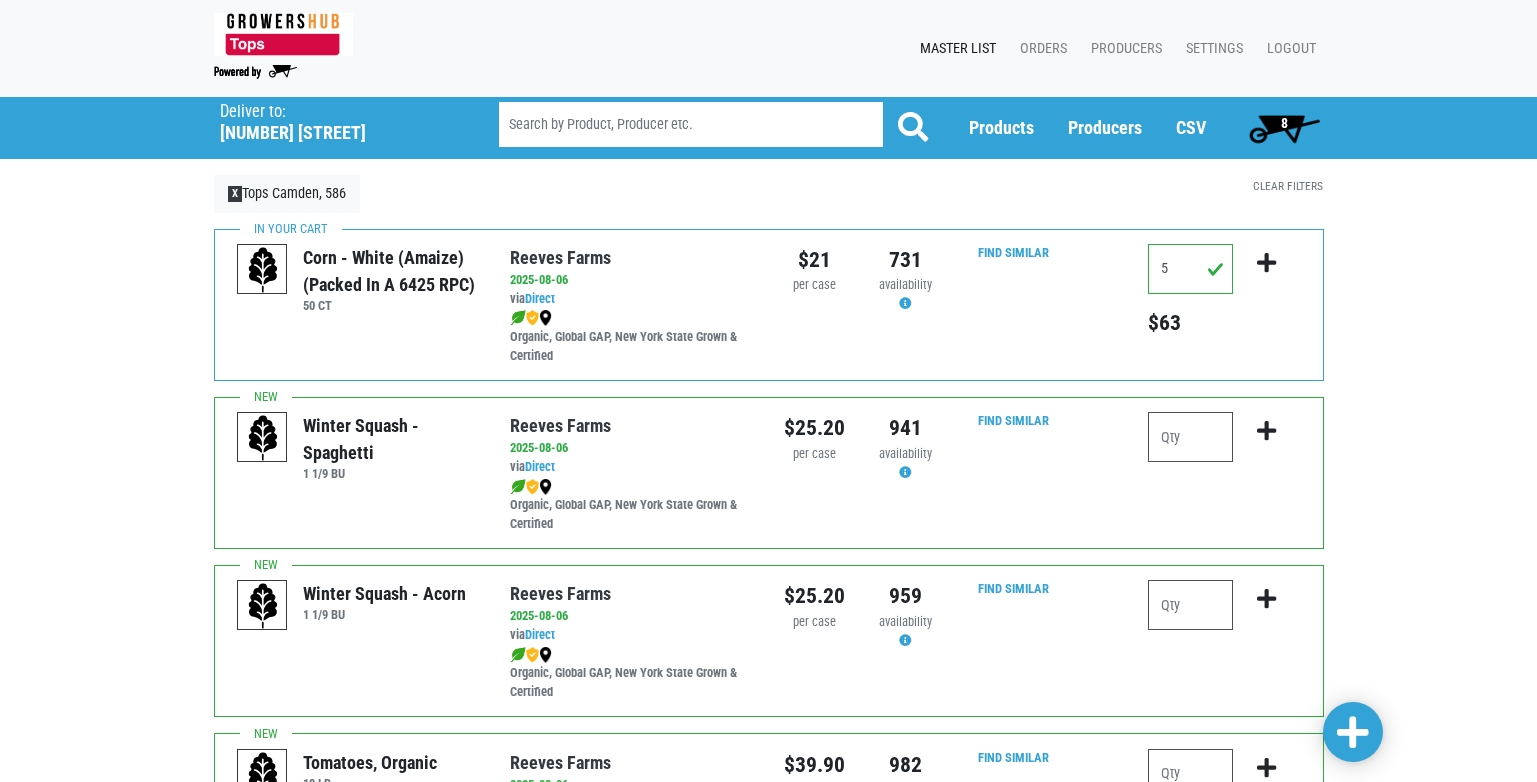 click at bounding box center [1353, 733] 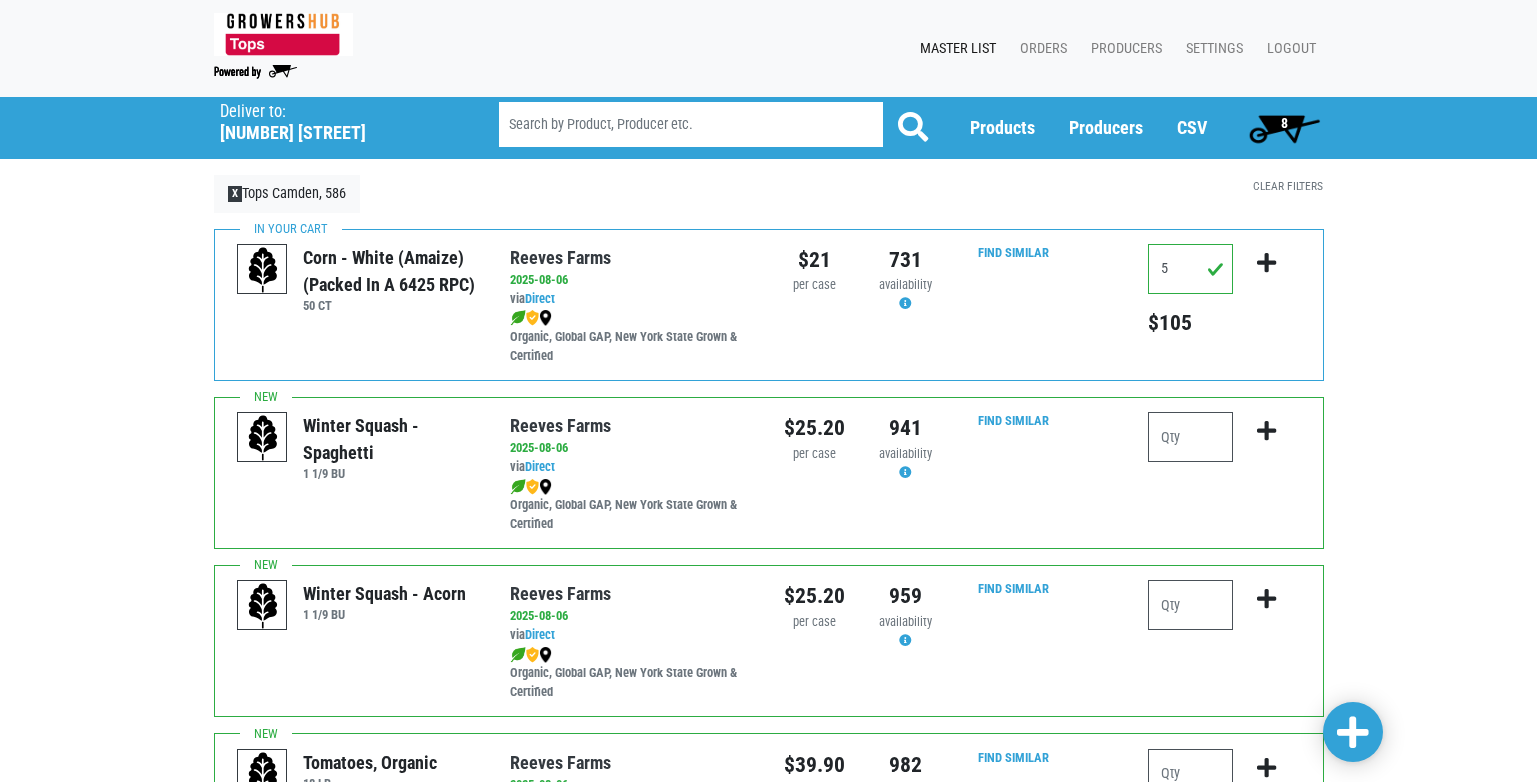 click on "8" at bounding box center [1284, 128] 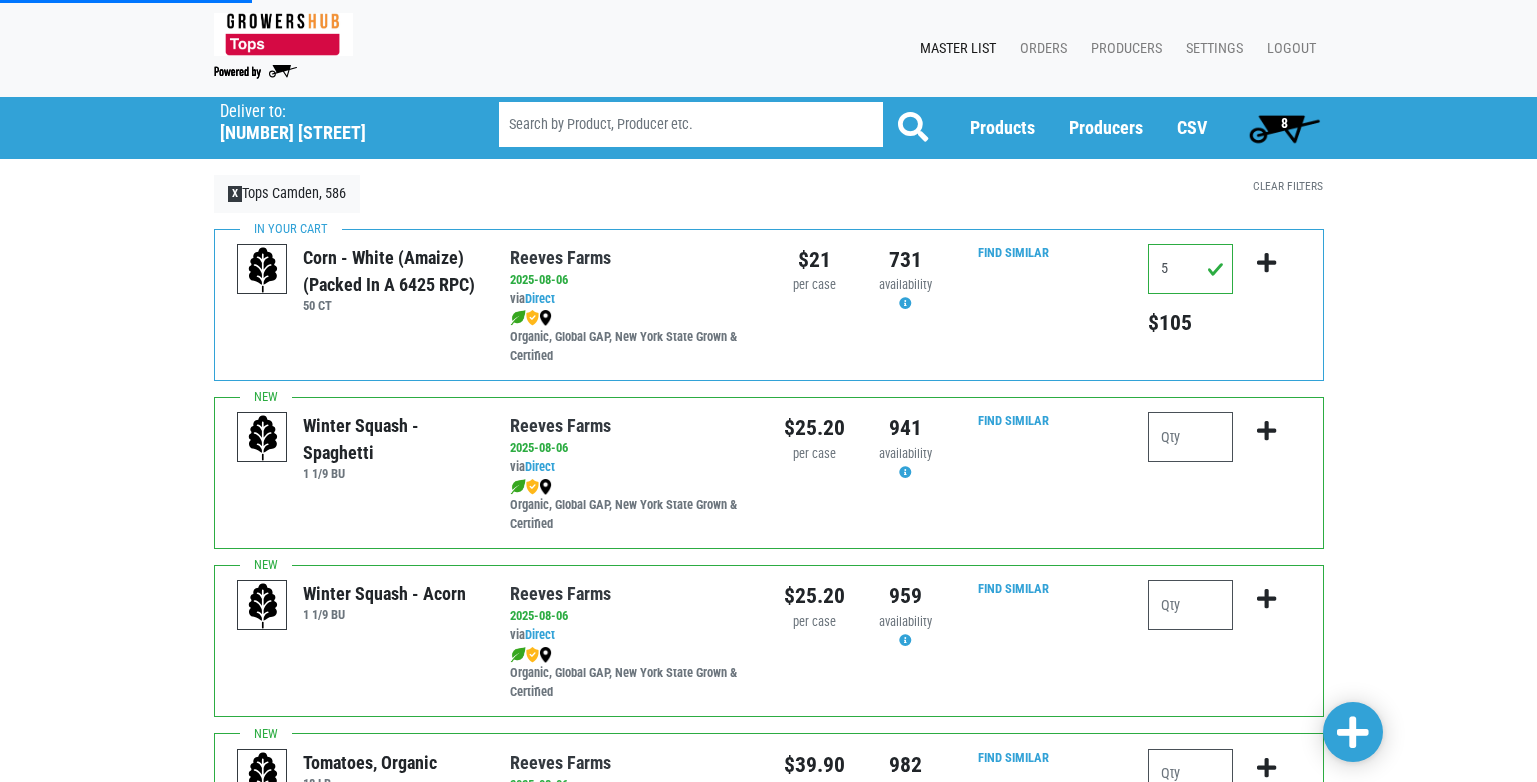 click on "8" at bounding box center [1284, 123] 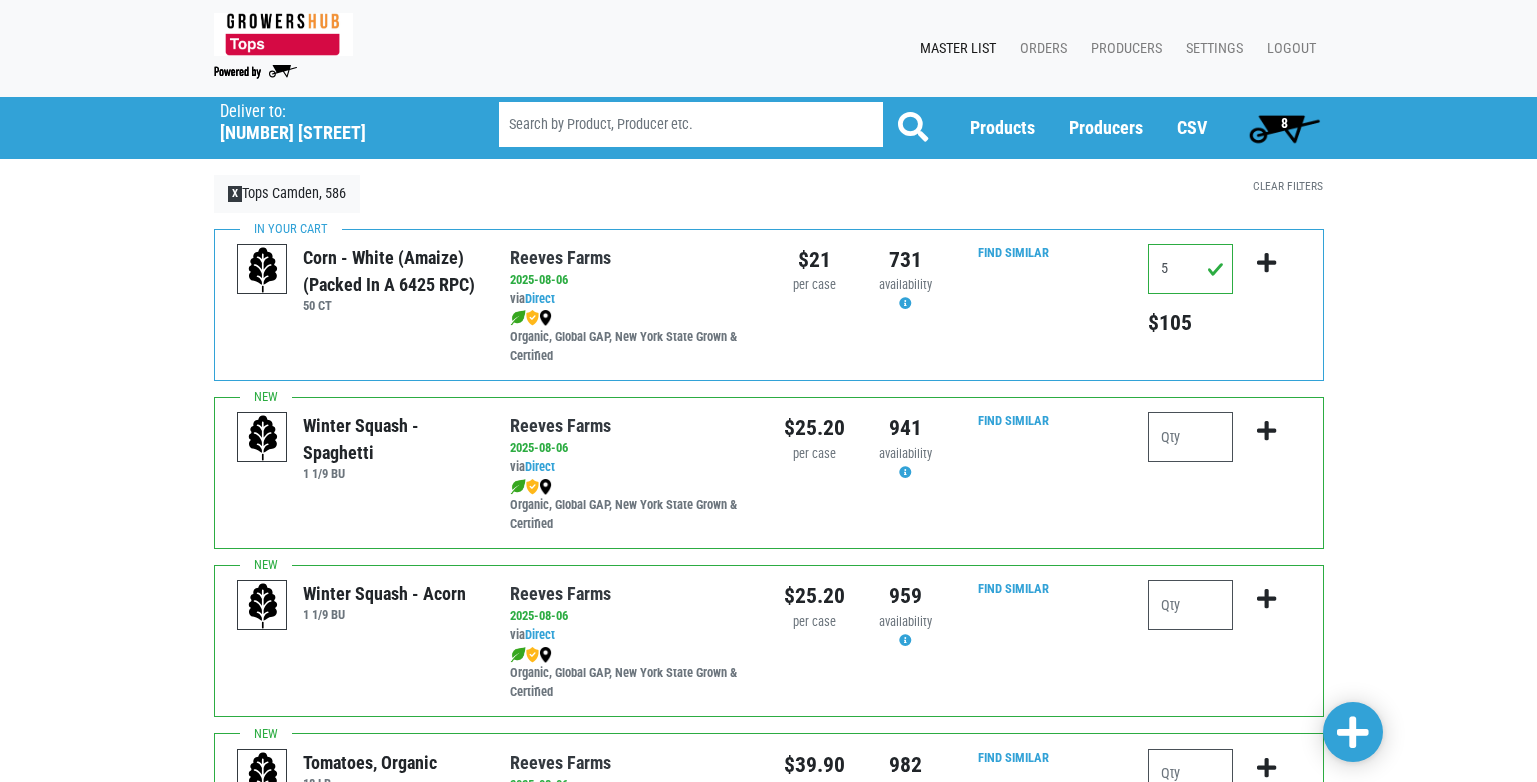 click on "8" at bounding box center (1284, 123) 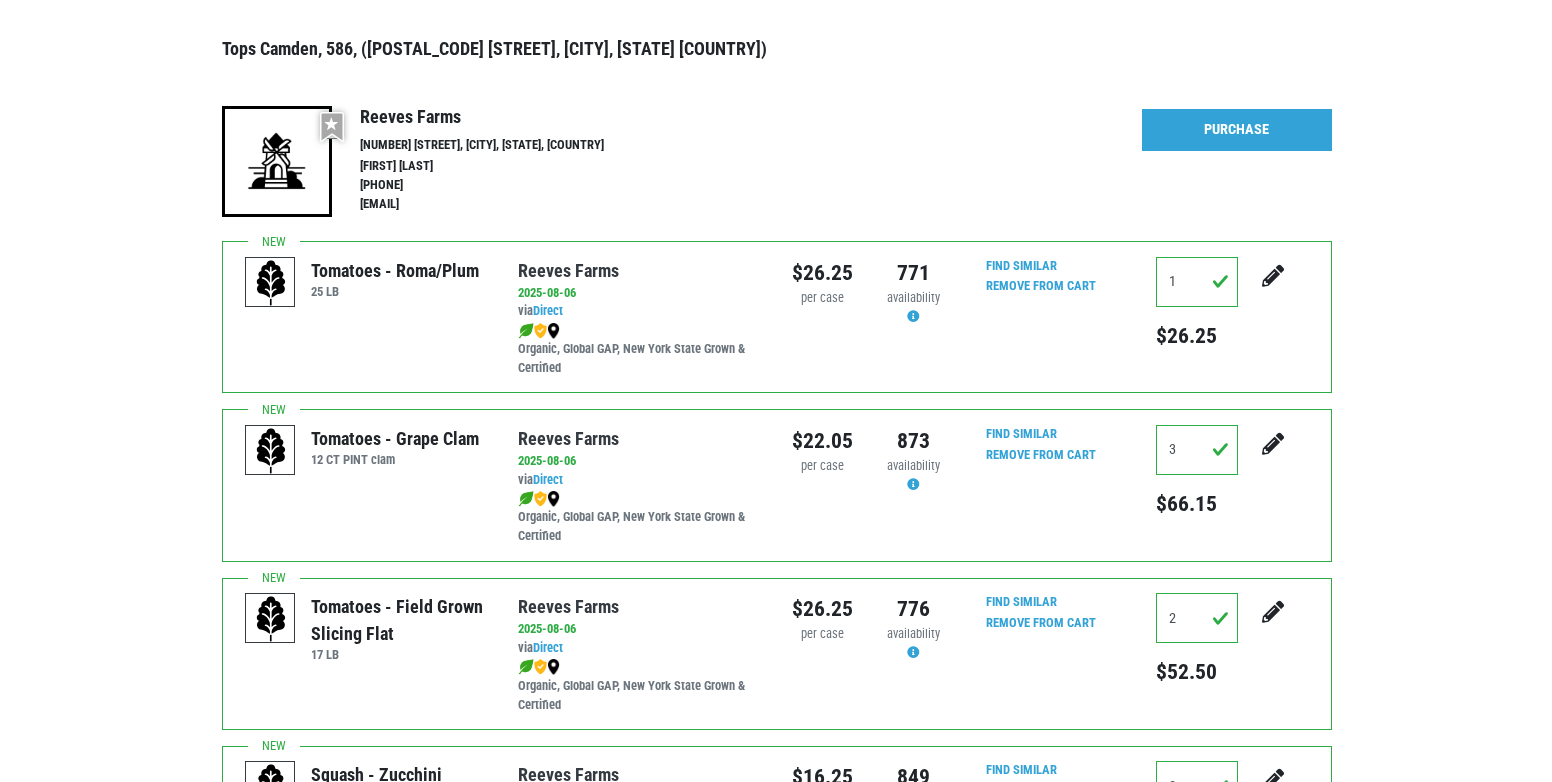 scroll, scrollTop: 0, scrollLeft: 0, axis: both 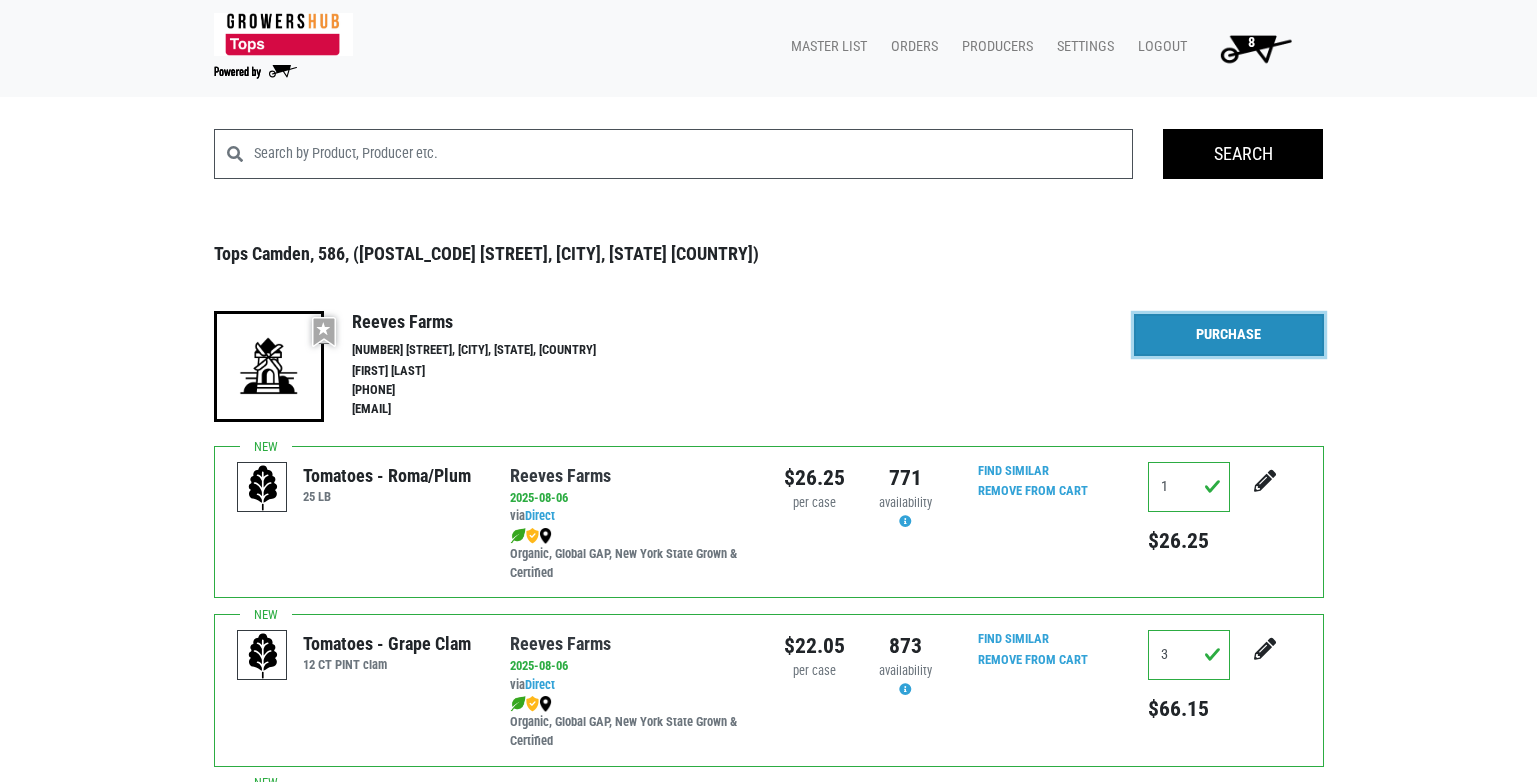 click on "Purchase" at bounding box center [1229, 335] 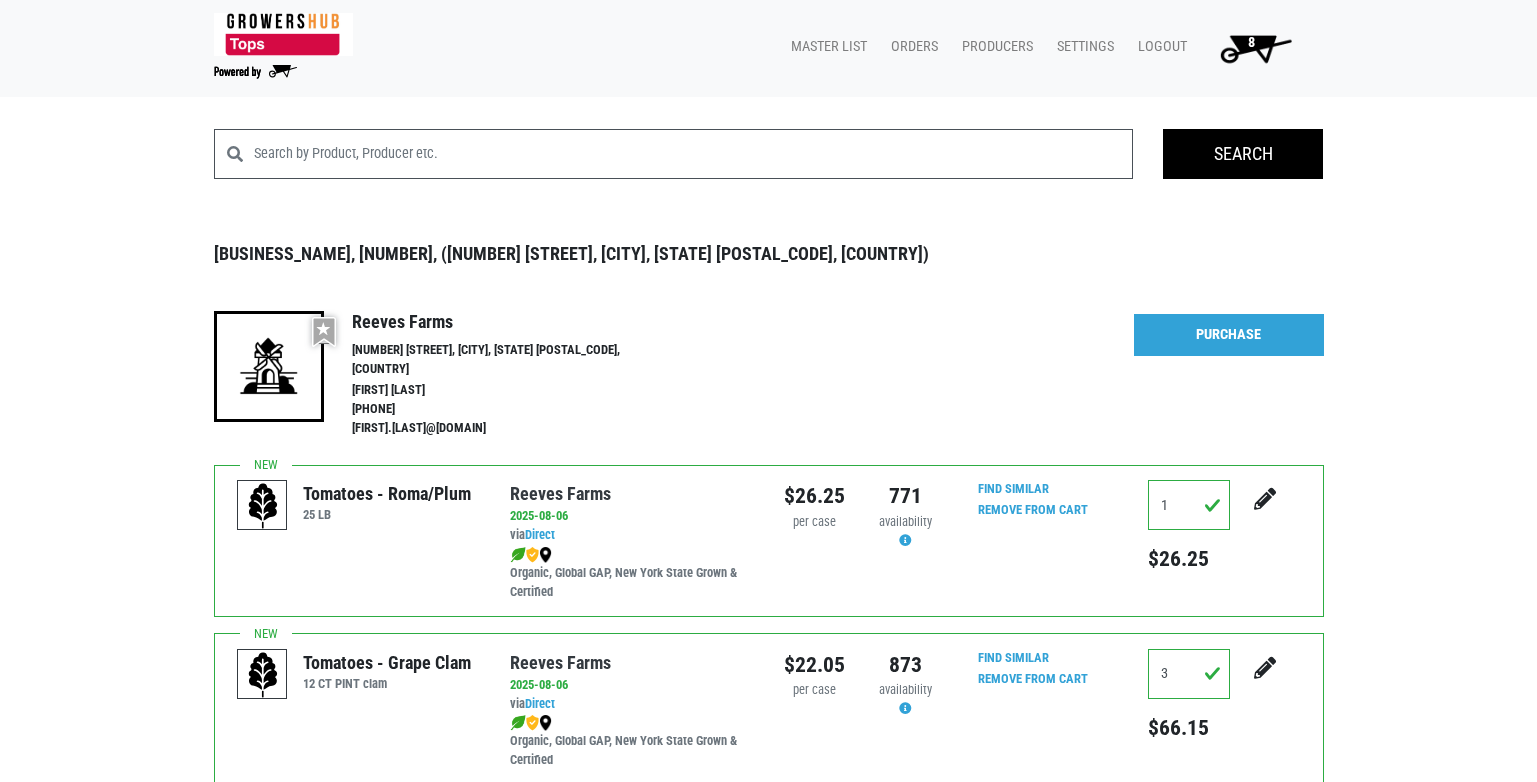scroll, scrollTop: 0, scrollLeft: 0, axis: both 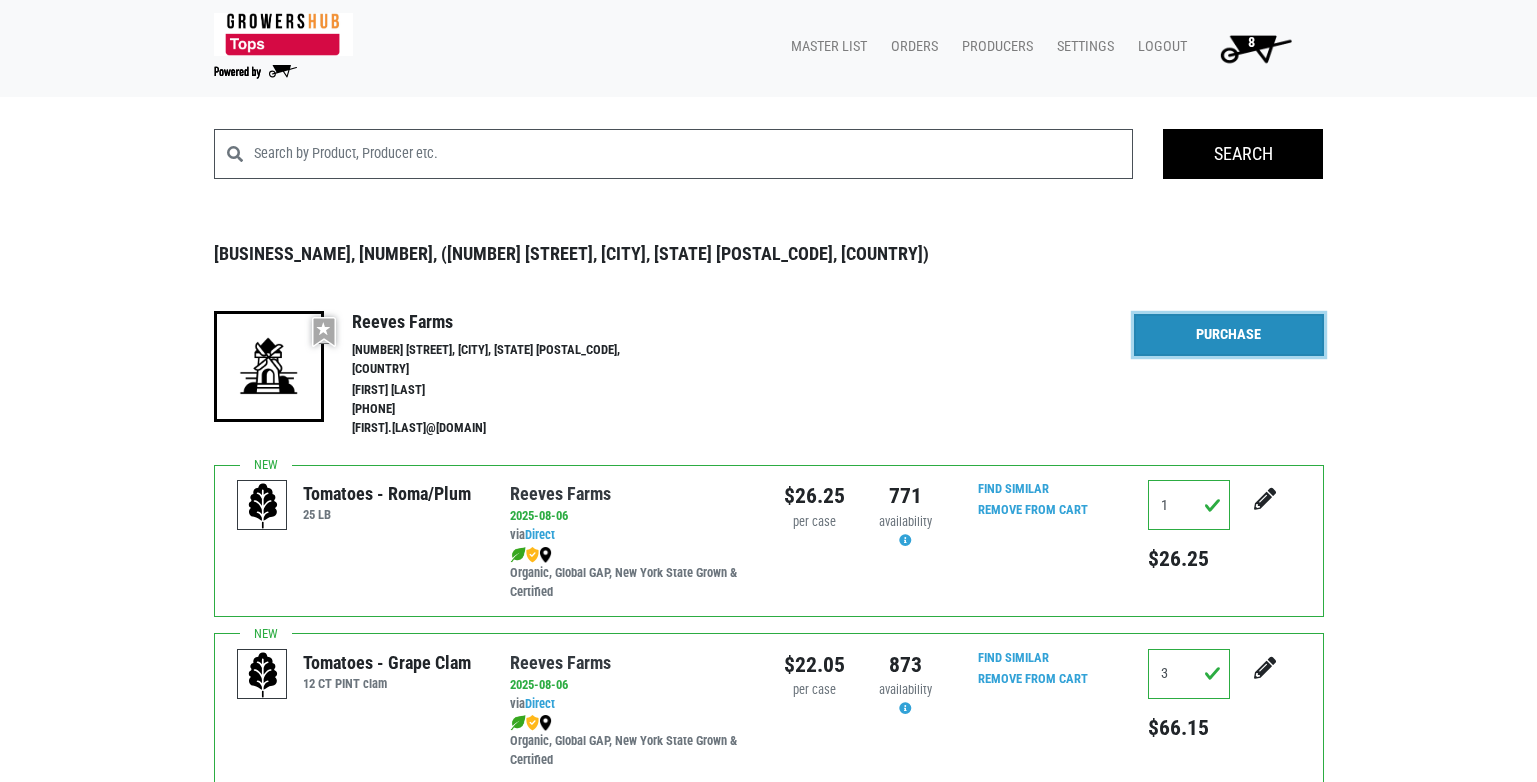 click on "Purchase" at bounding box center [1229, 335] 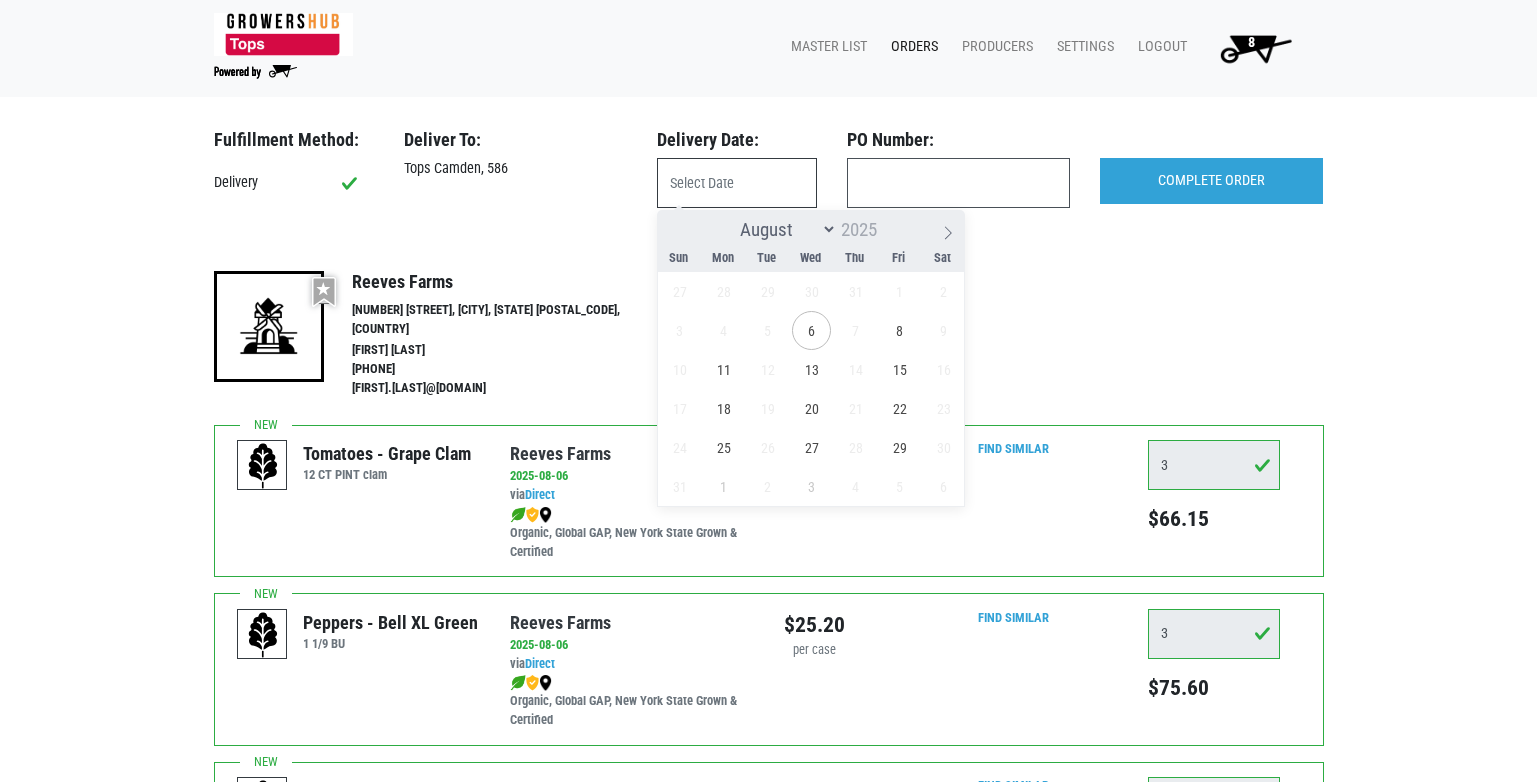 click at bounding box center [737, 183] 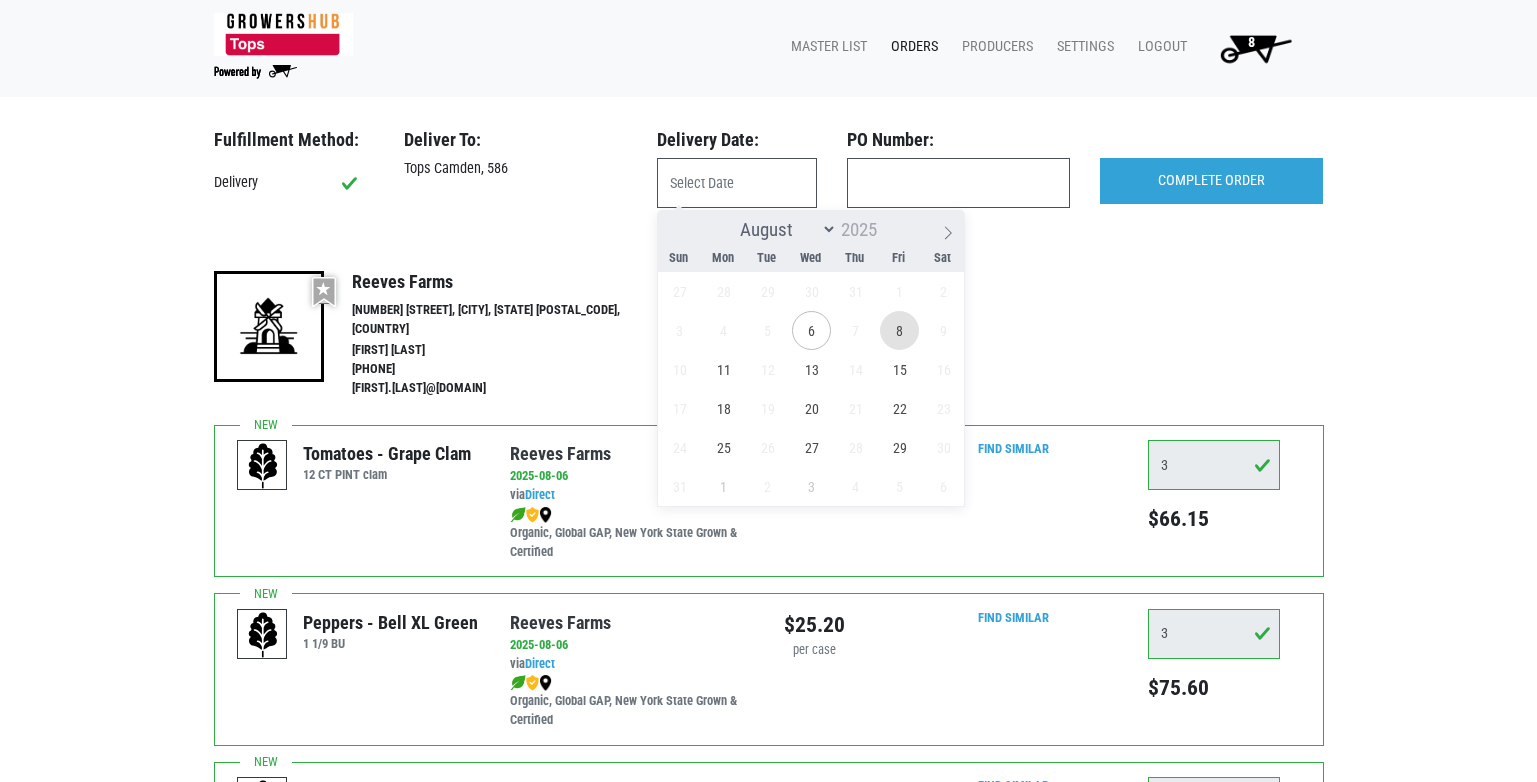 click on "8" at bounding box center [899, 330] 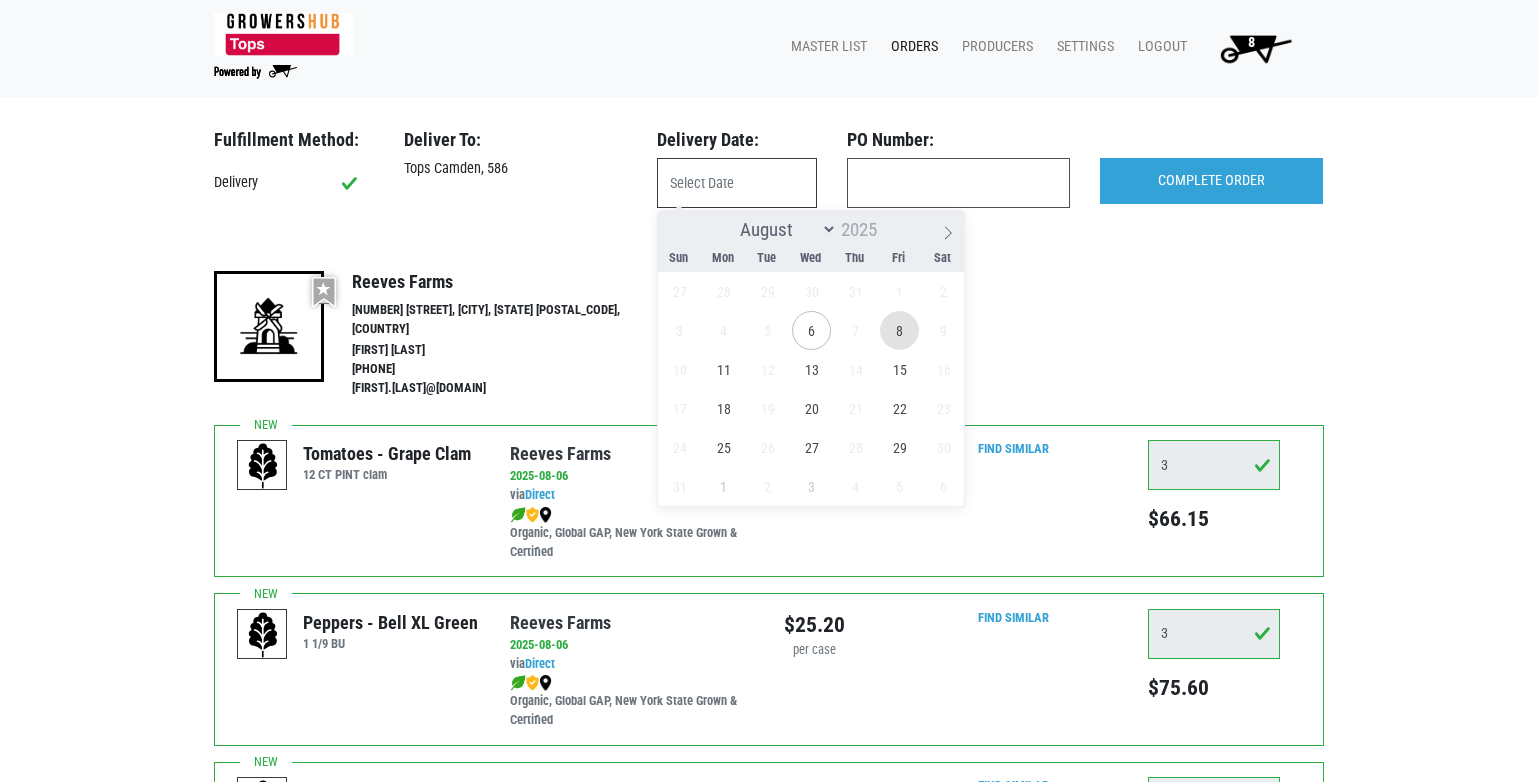 type on "2025-08-08" 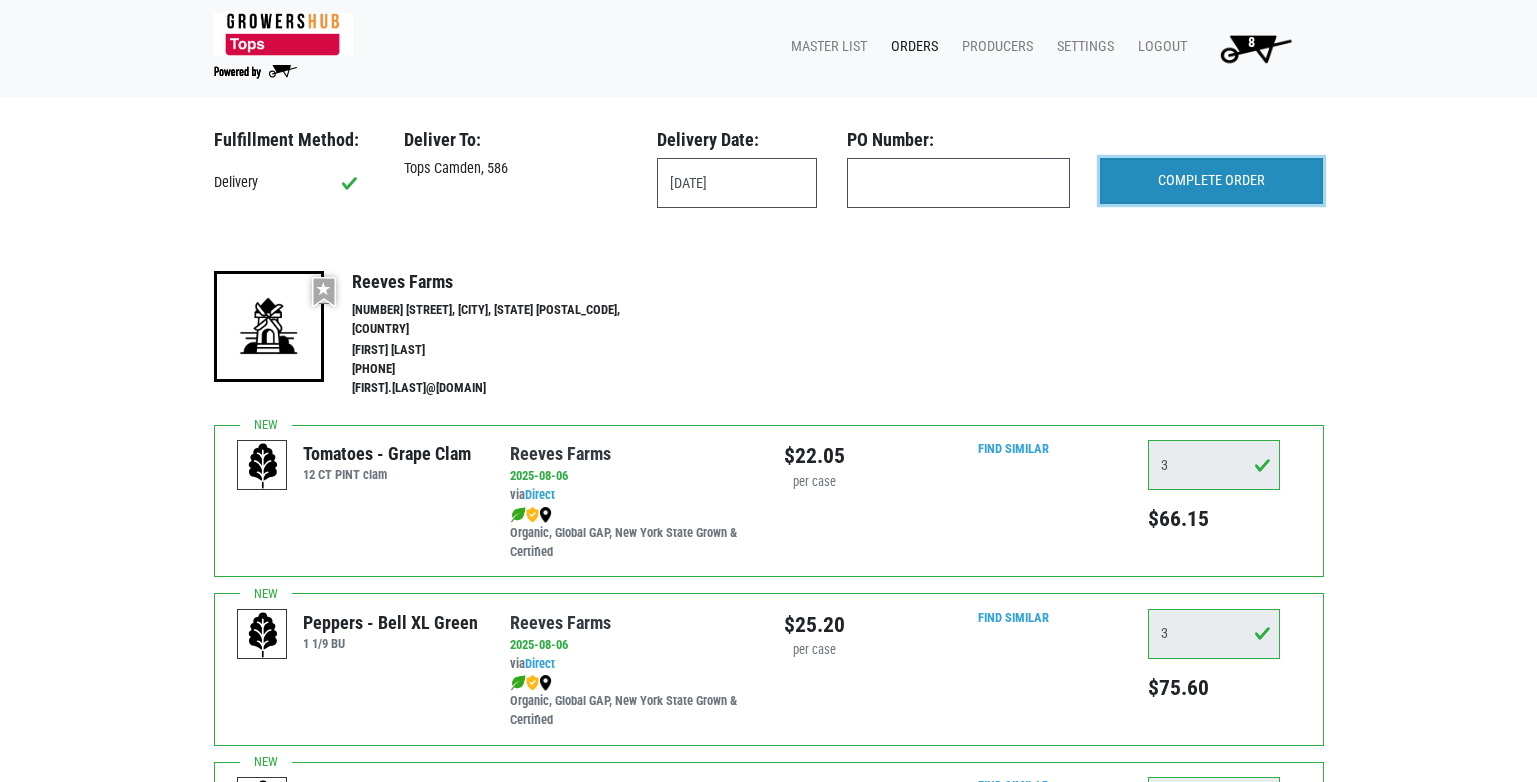 click on "COMPLETE ORDER" at bounding box center (1211, 181) 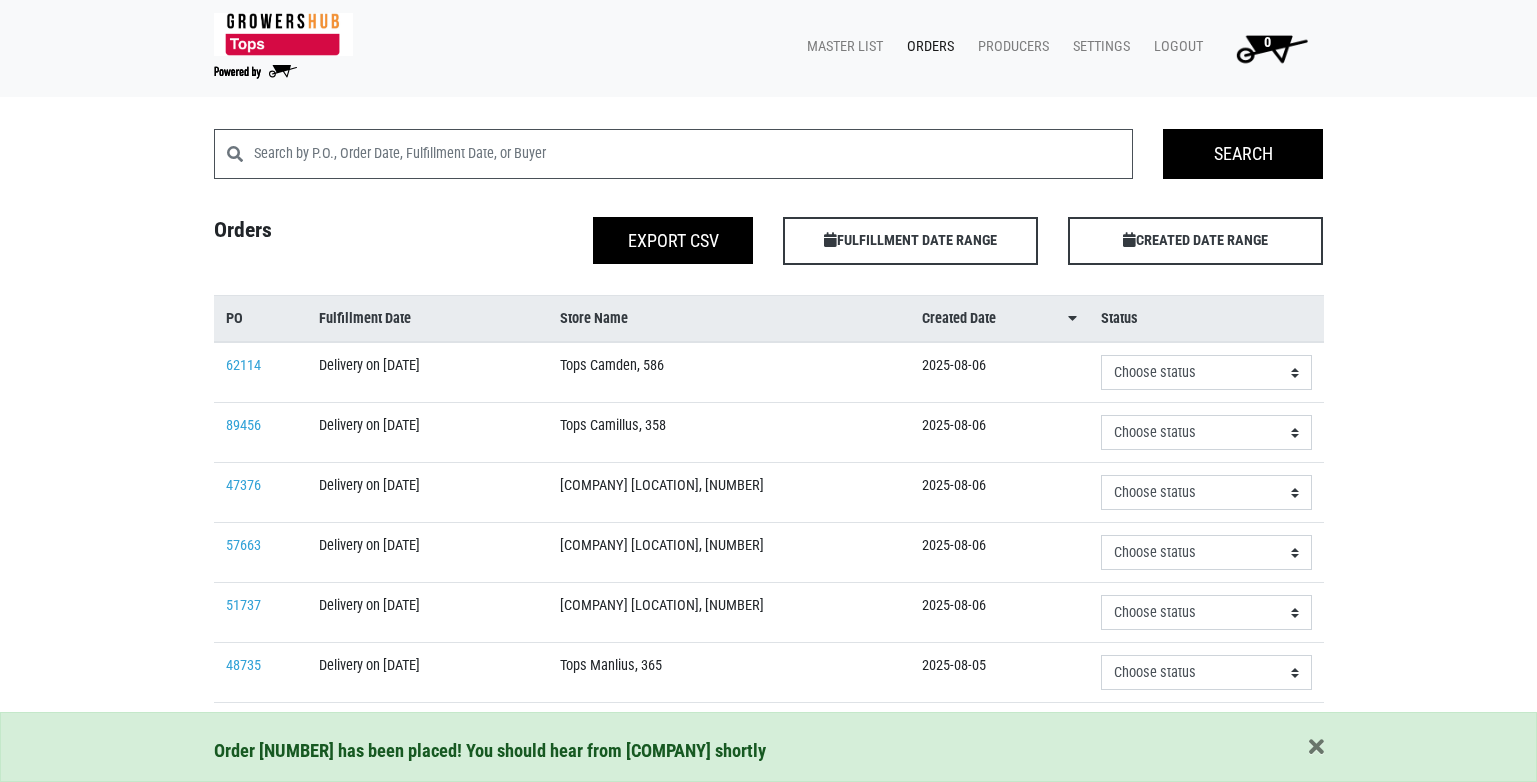 scroll, scrollTop: 0, scrollLeft: 0, axis: both 